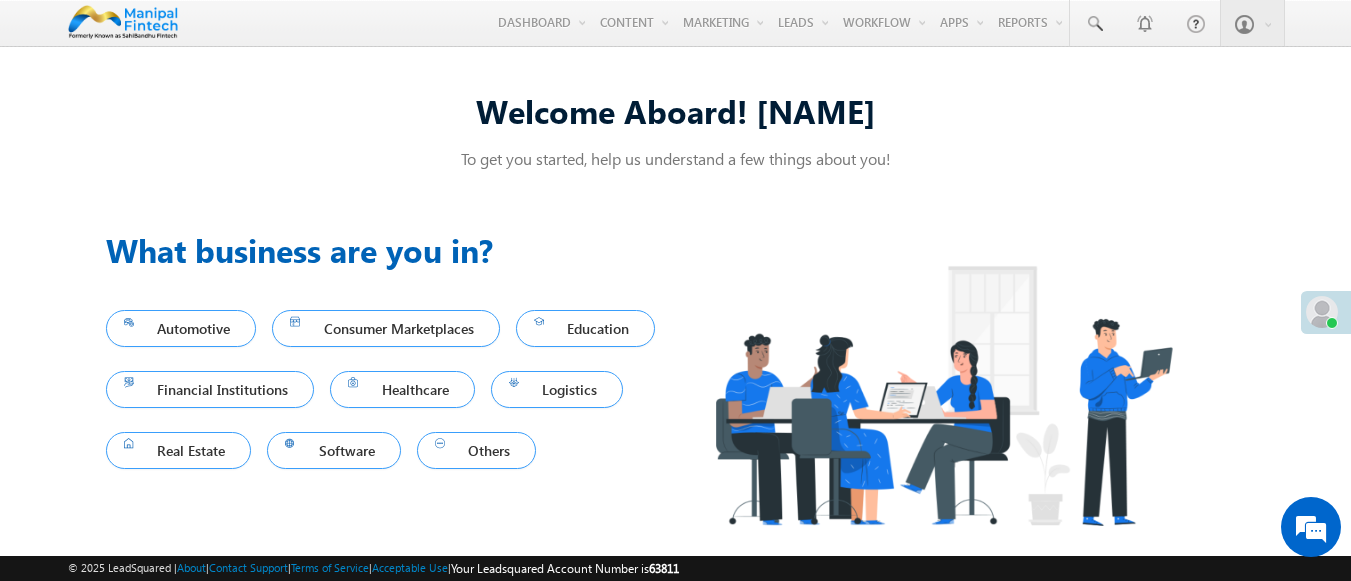 scroll, scrollTop: 0, scrollLeft: 0, axis: both 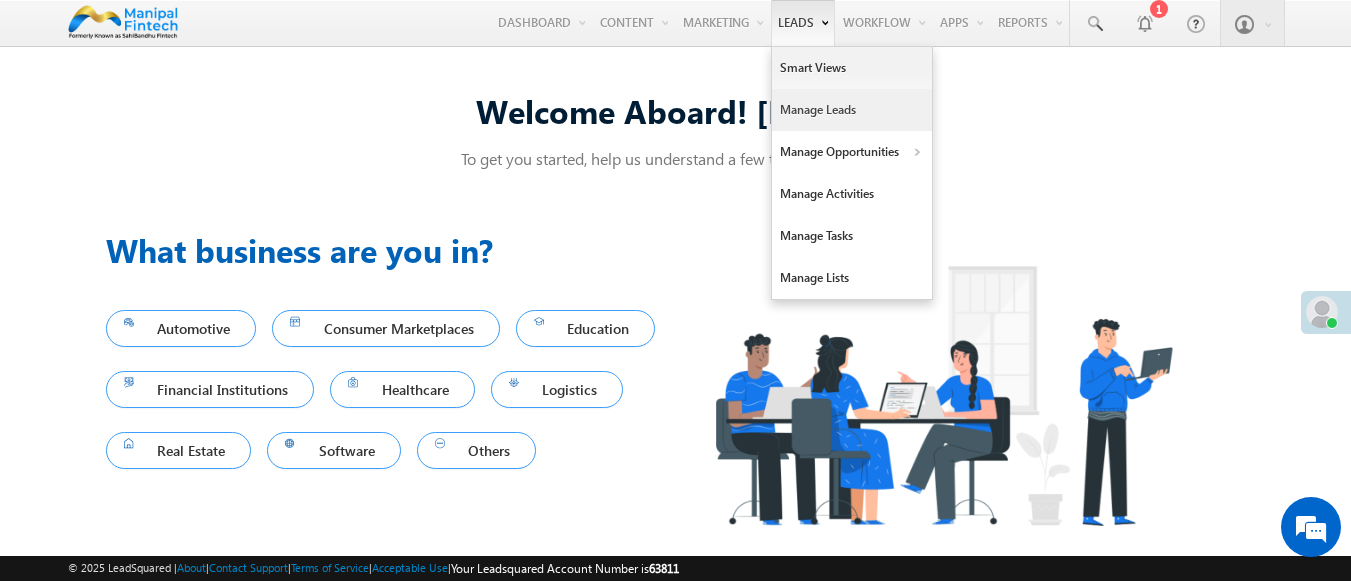 click on "Manage Leads" at bounding box center [852, 110] 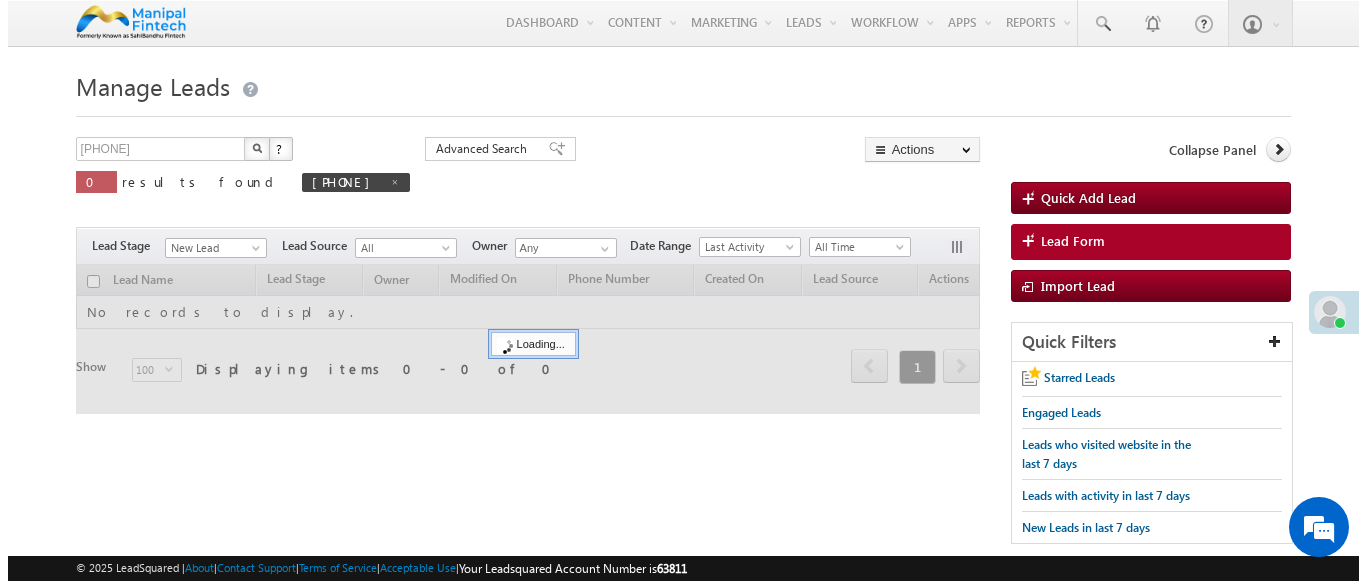 scroll, scrollTop: 0, scrollLeft: 0, axis: both 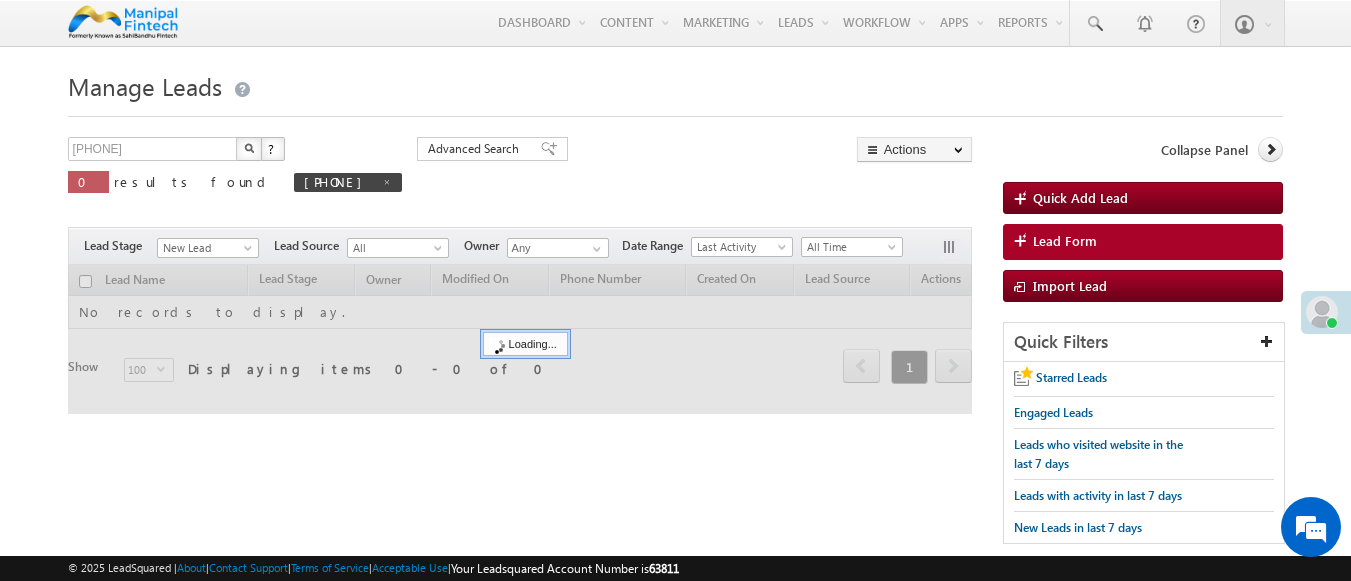 click on "Lead Form" at bounding box center (1065, 241) 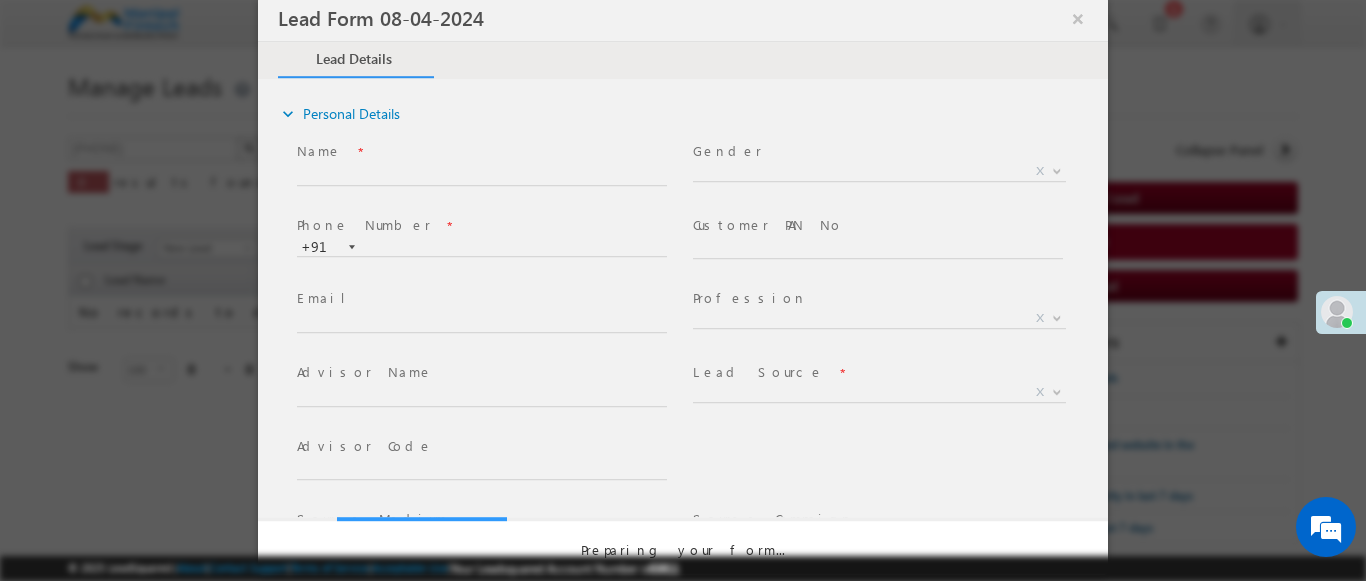 select on "Open" 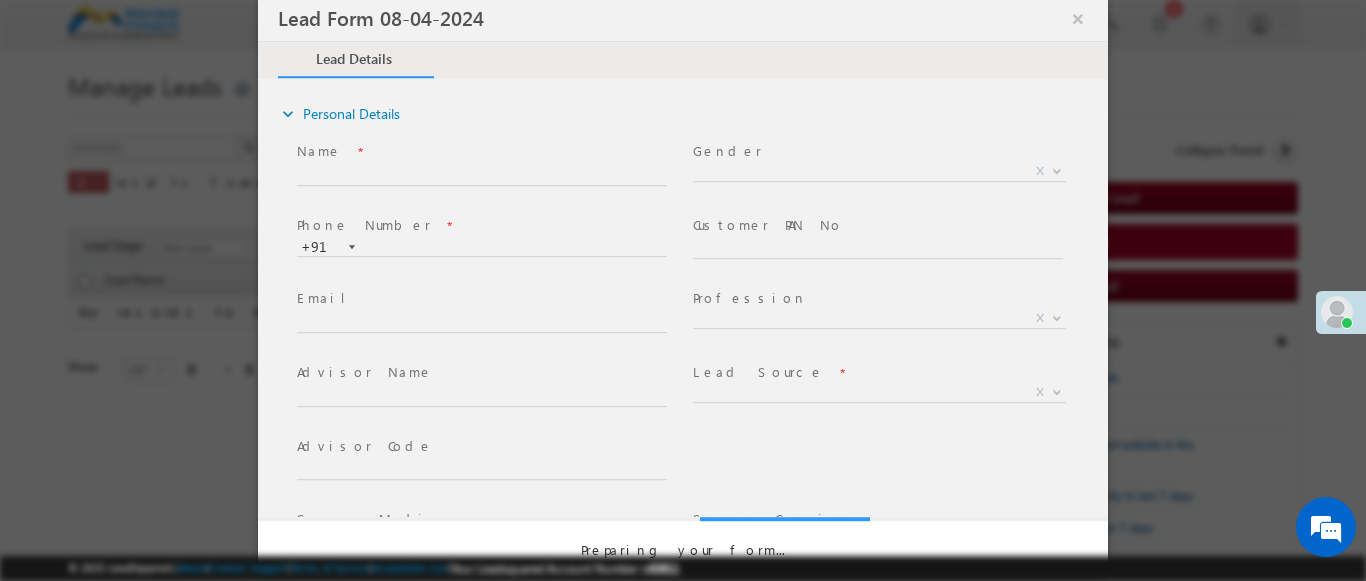 scroll, scrollTop: 0, scrollLeft: 0, axis: both 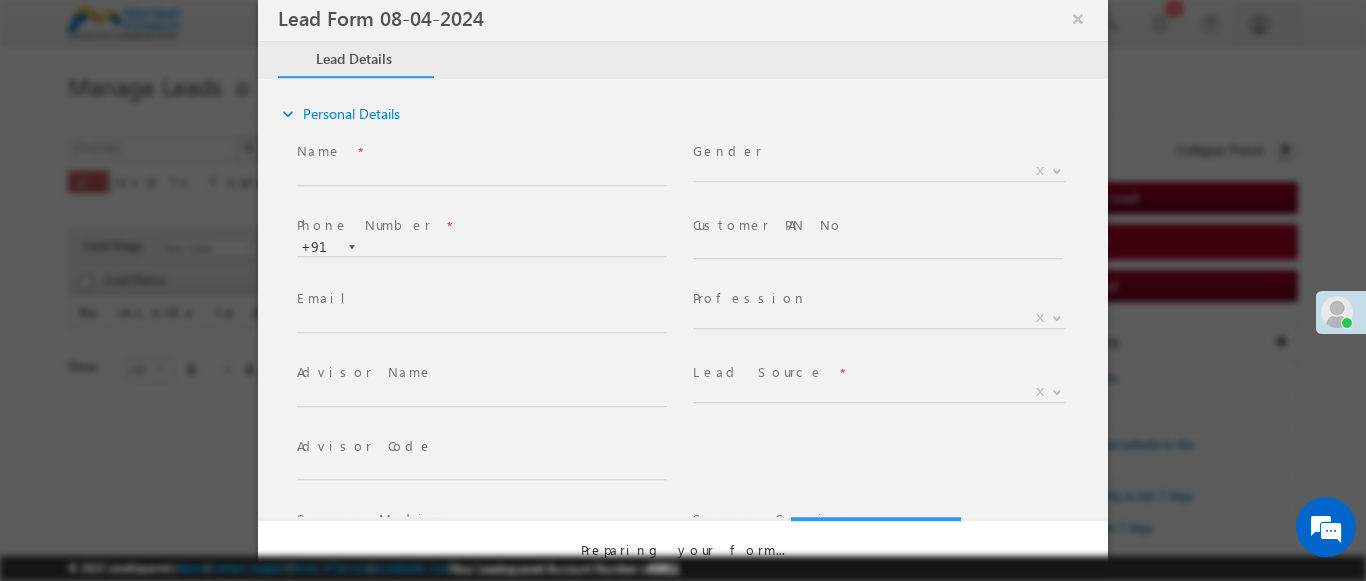 select on "Prospecting" 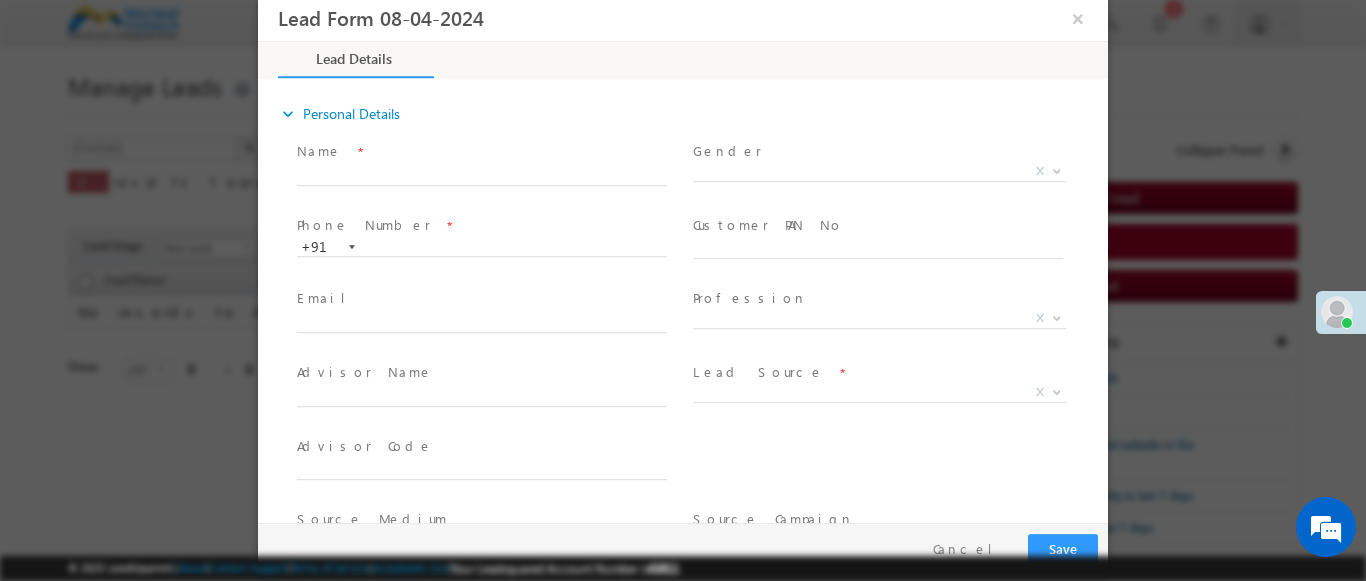 type on "6246" 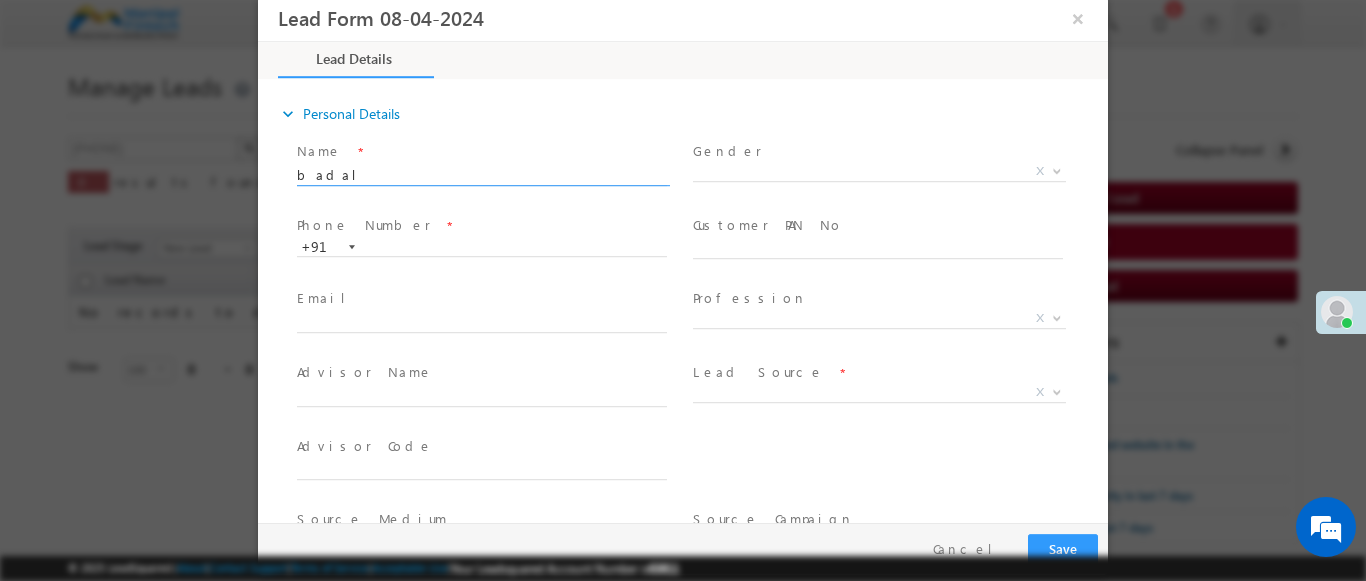 type on "badal" 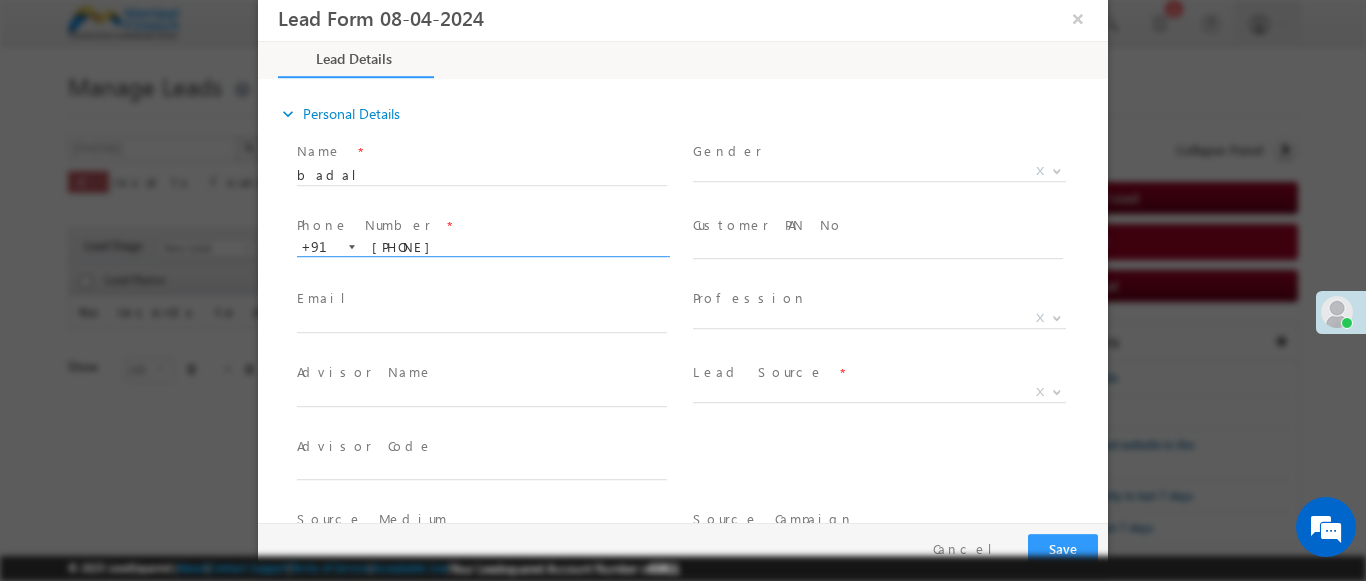 type on "9242265913" 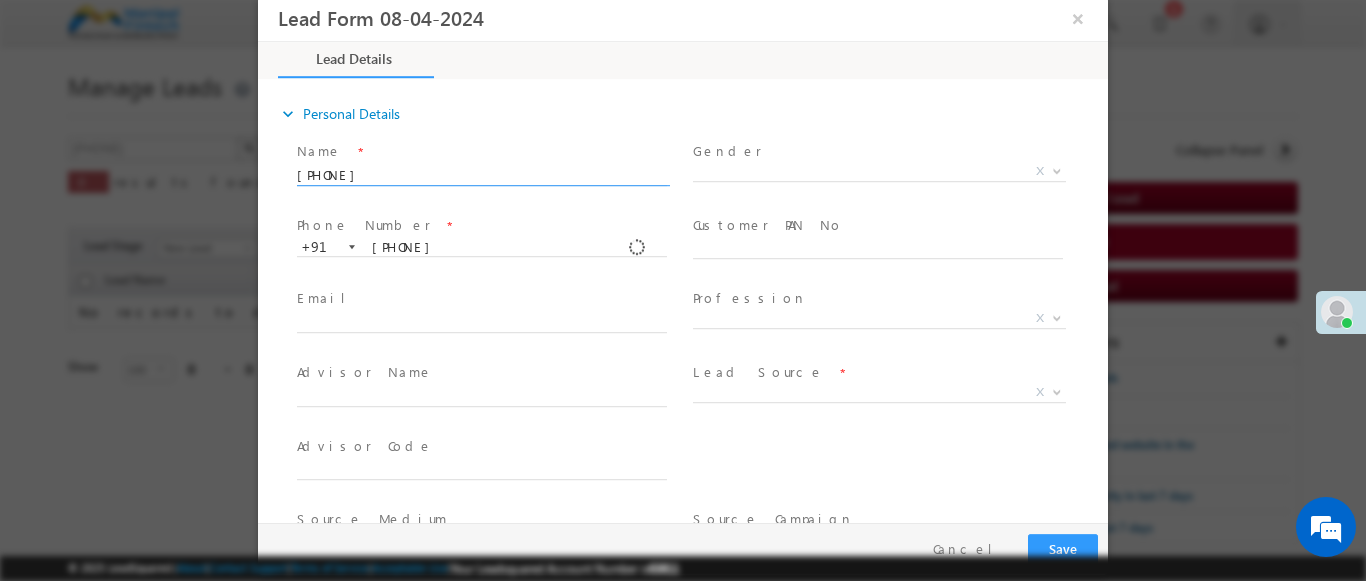 type on "[PHONE]" 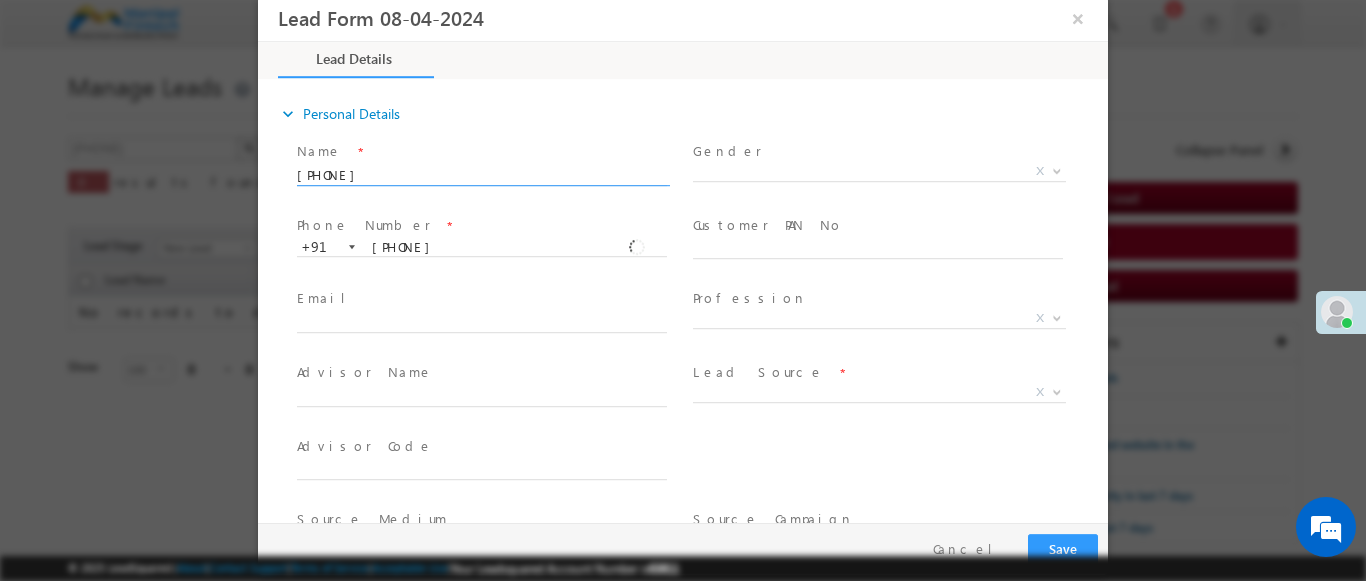click at bounding box center (1057, 391) 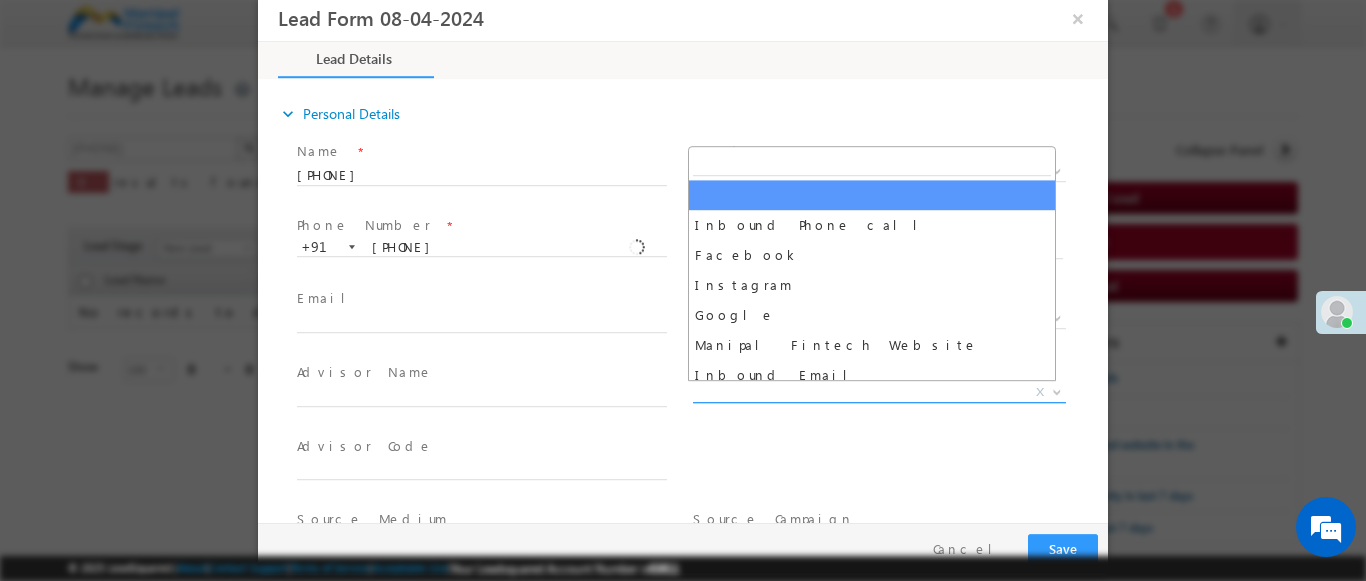 scroll, scrollTop: 1570, scrollLeft: 0, axis: vertical 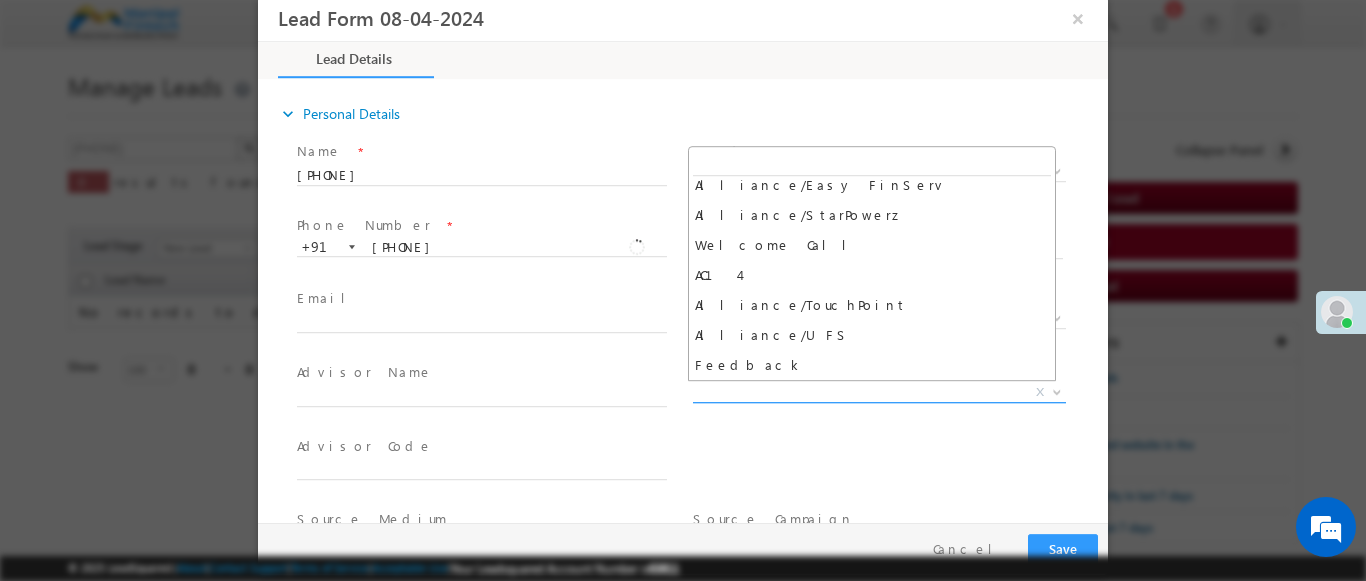 select on "Feedback" 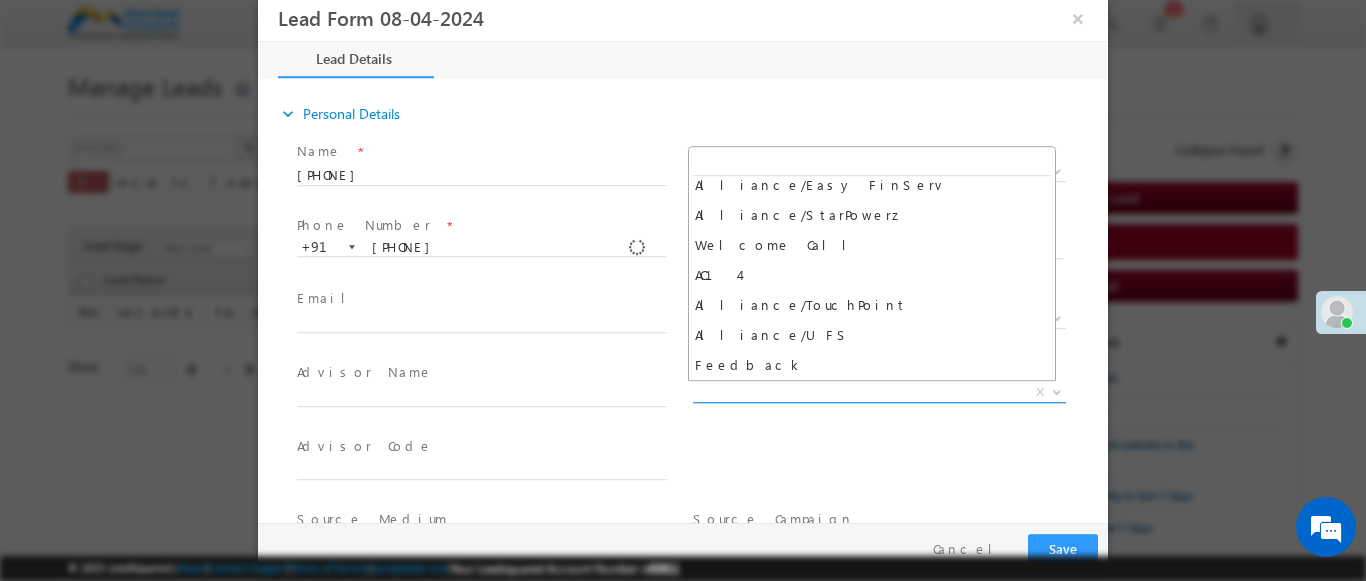 type on "[NAME]-[PHONE]- Feedback" 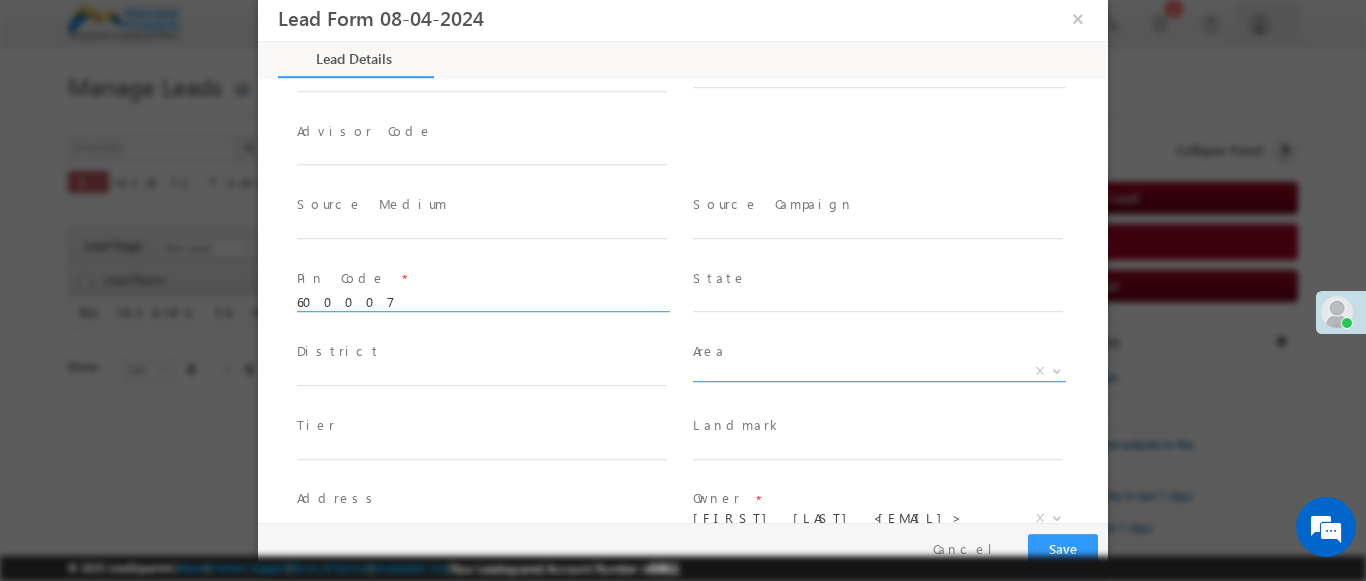 scroll, scrollTop: 4, scrollLeft: 0, axis: vertical 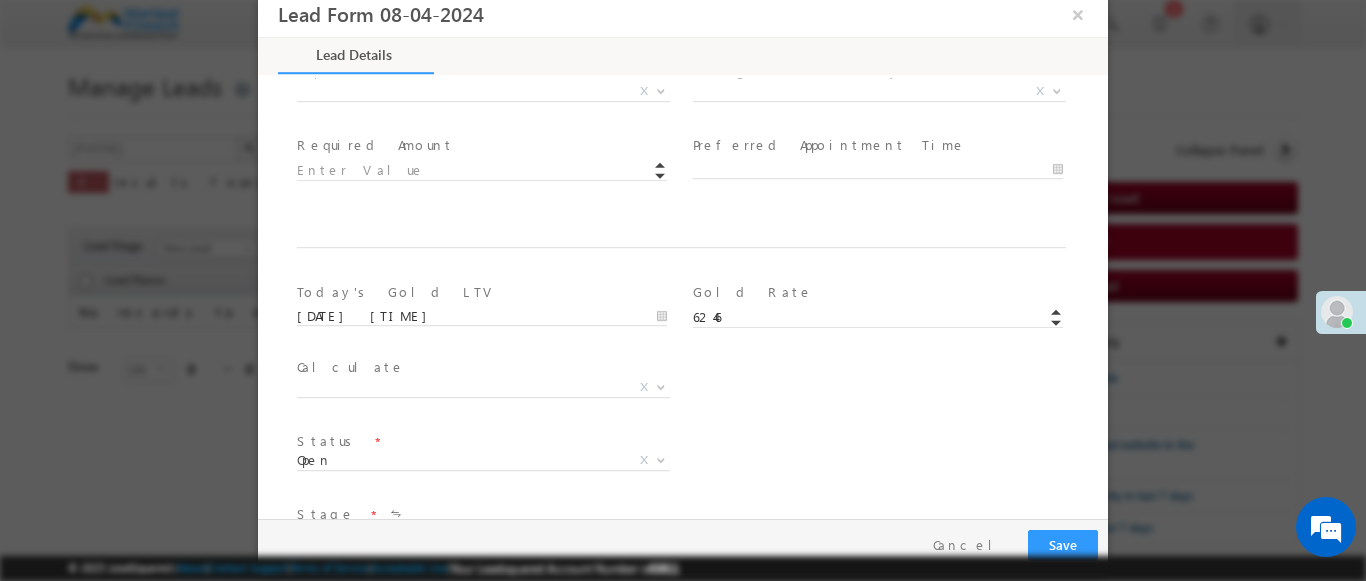 type on "600007" 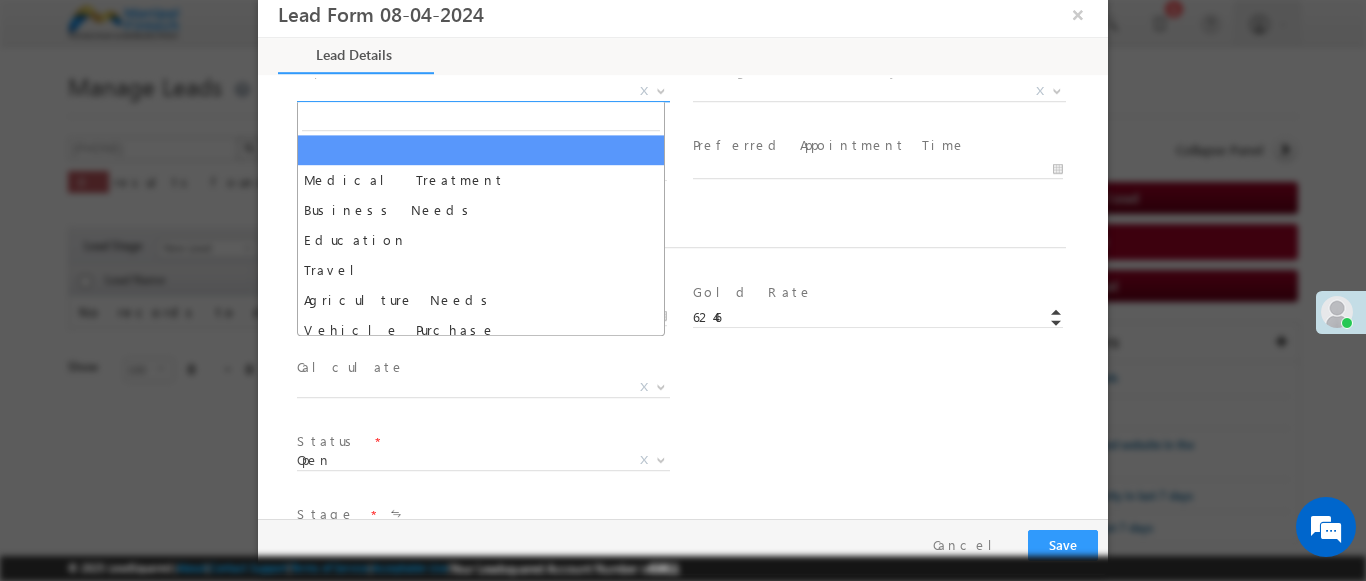 select on "Medical Treatment" 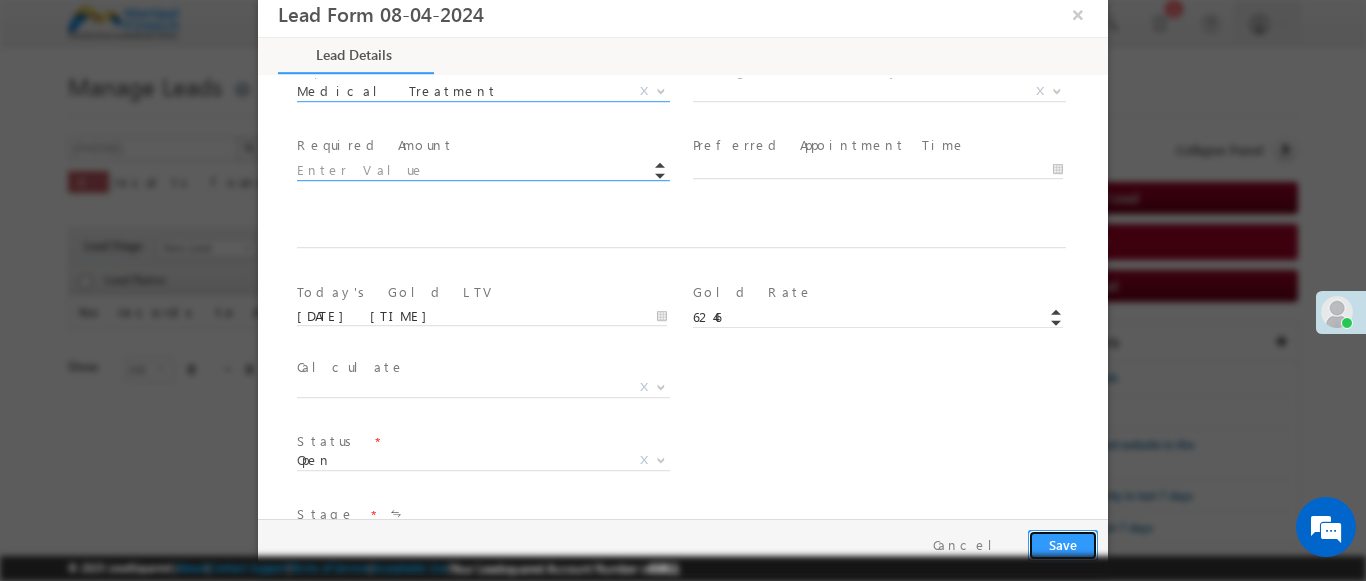 click on "Save" at bounding box center [1063, 545] 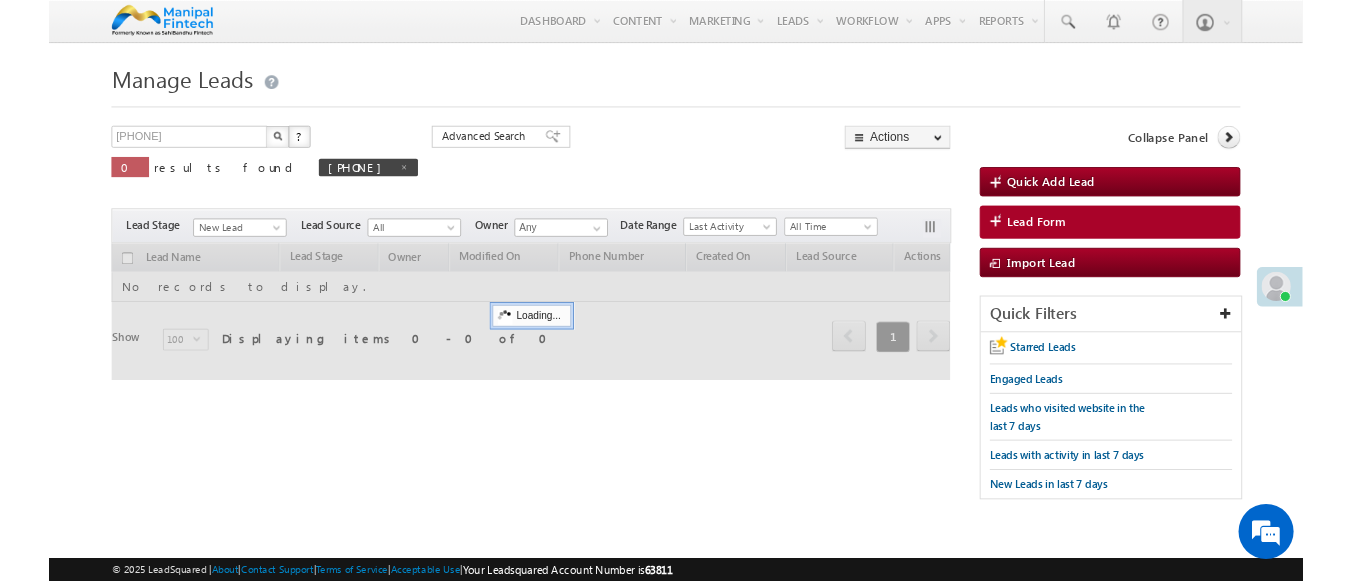 scroll, scrollTop: 0, scrollLeft: 0, axis: both 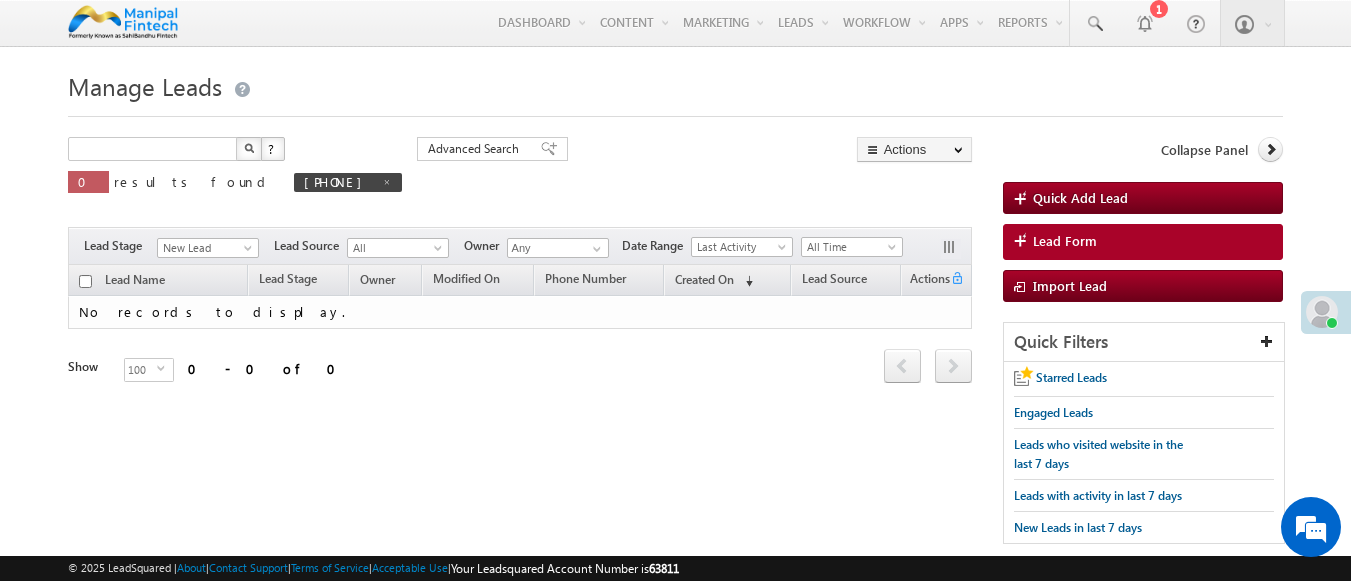type on "Search Leads" 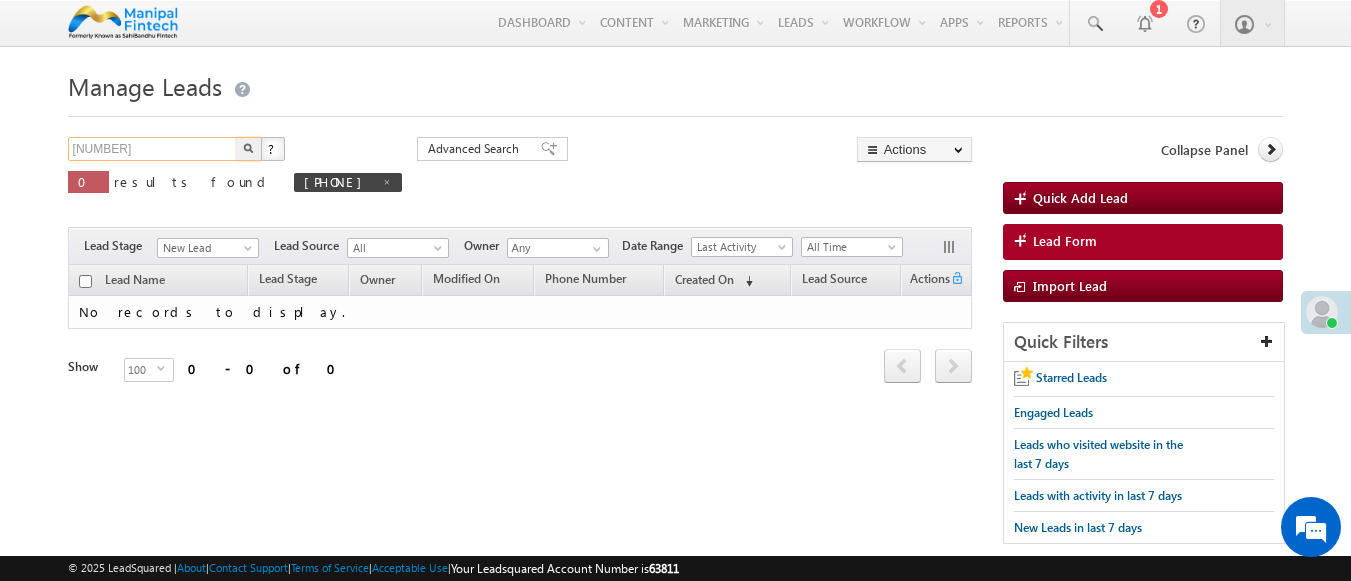 type on "9242265913" 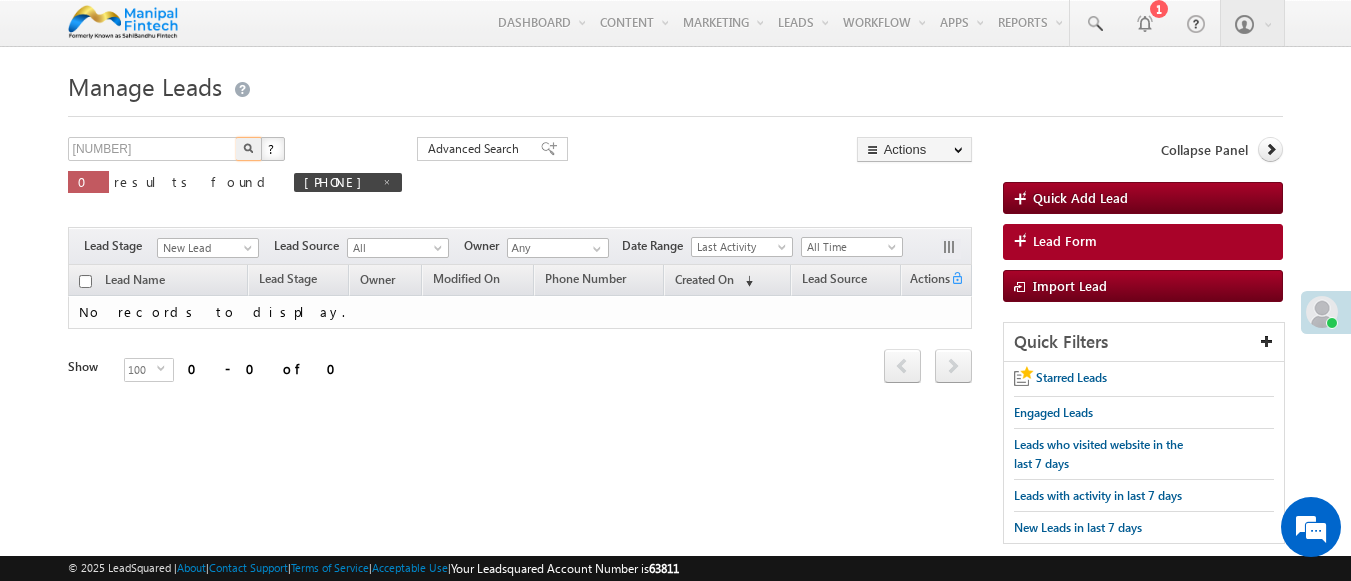 click at bounding box center [248, 148] 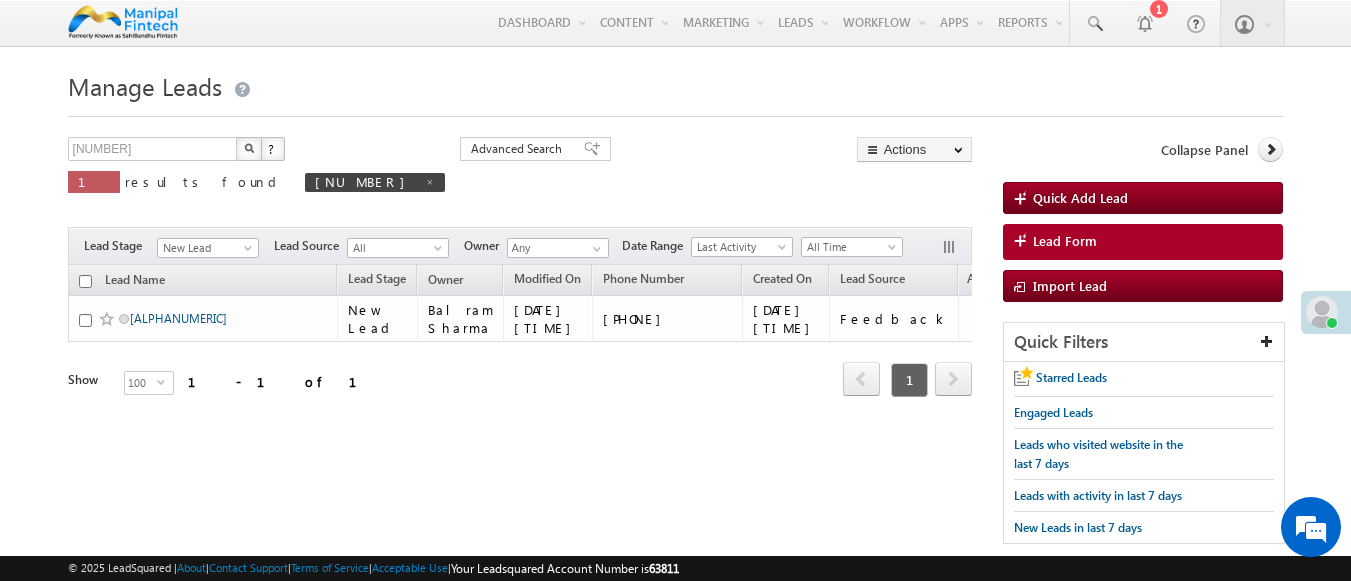 click on "[USERNAME]-[PHONE]" at bounding box center (178, 318) 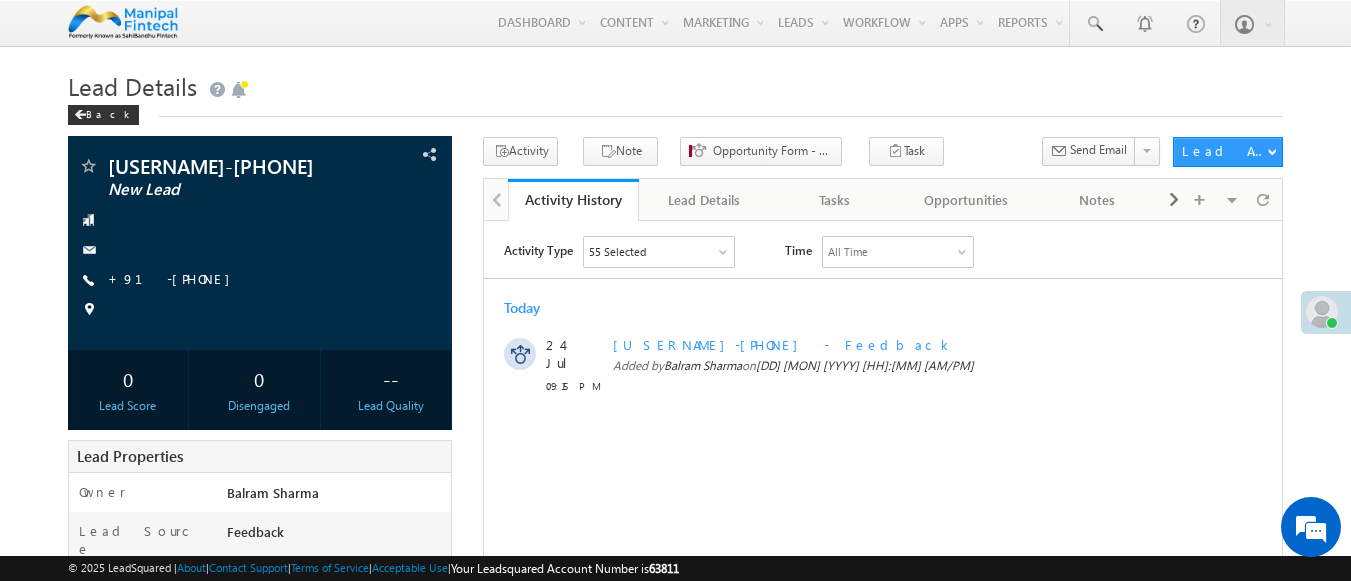scroll, scrollTop: 189, scrollLeft: 0, axis: vertical 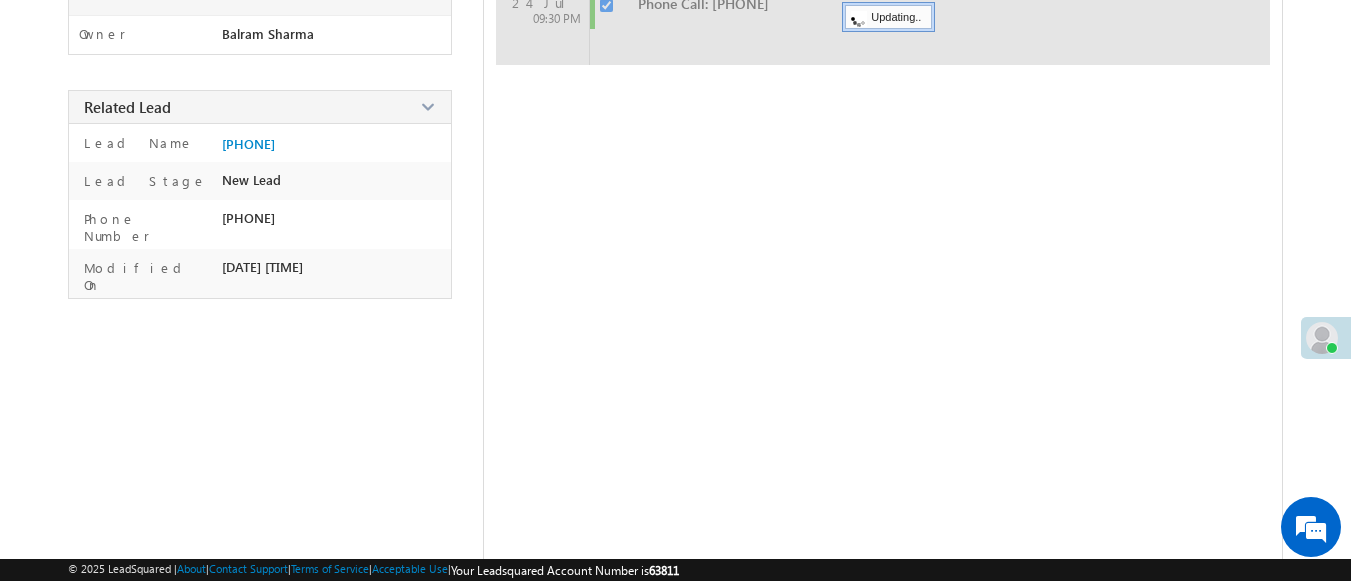 checkbox on "false" 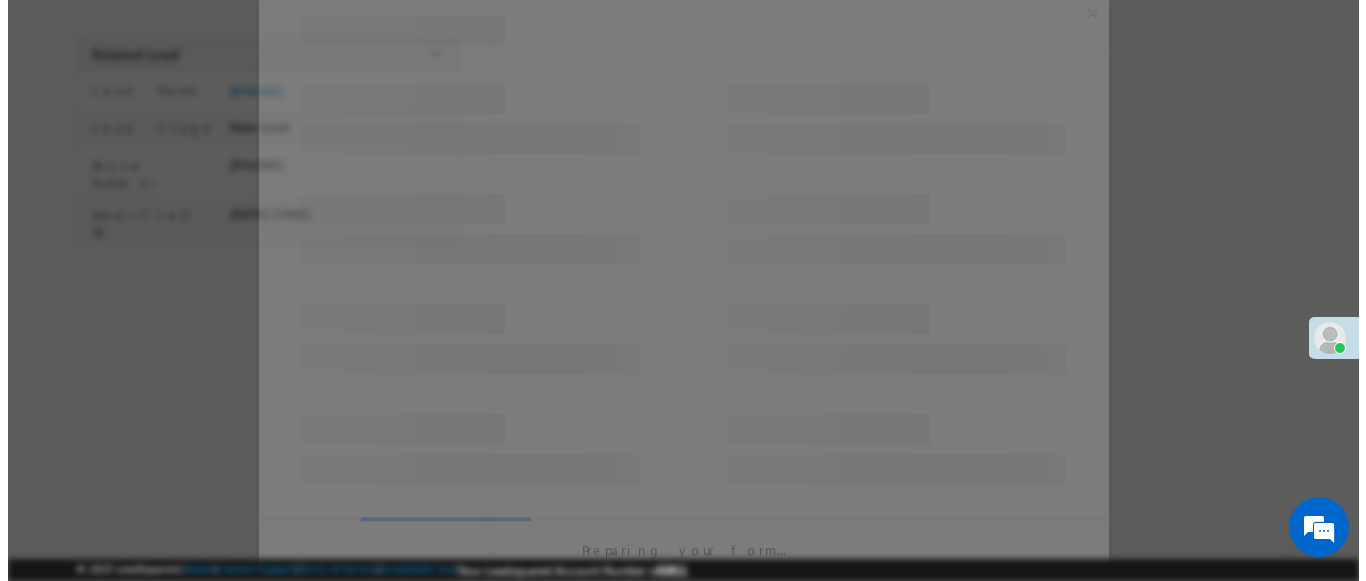 scroll, scrollTop: 356, scrollLeft: 0, axis: vertical 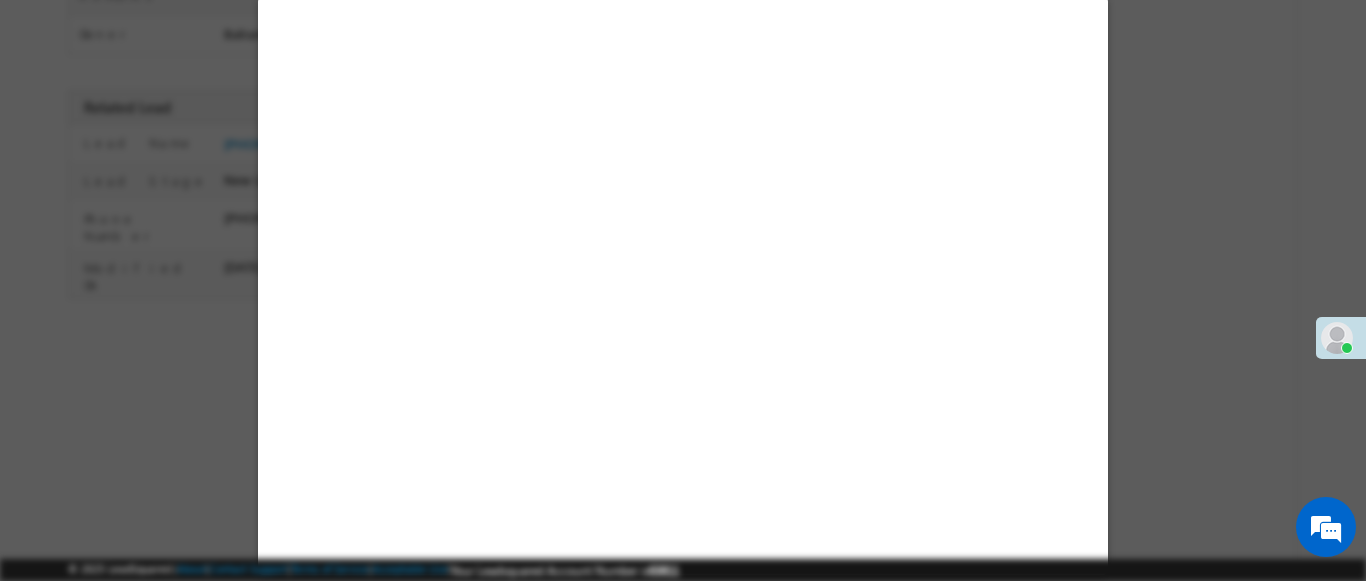 select on "Feedback" 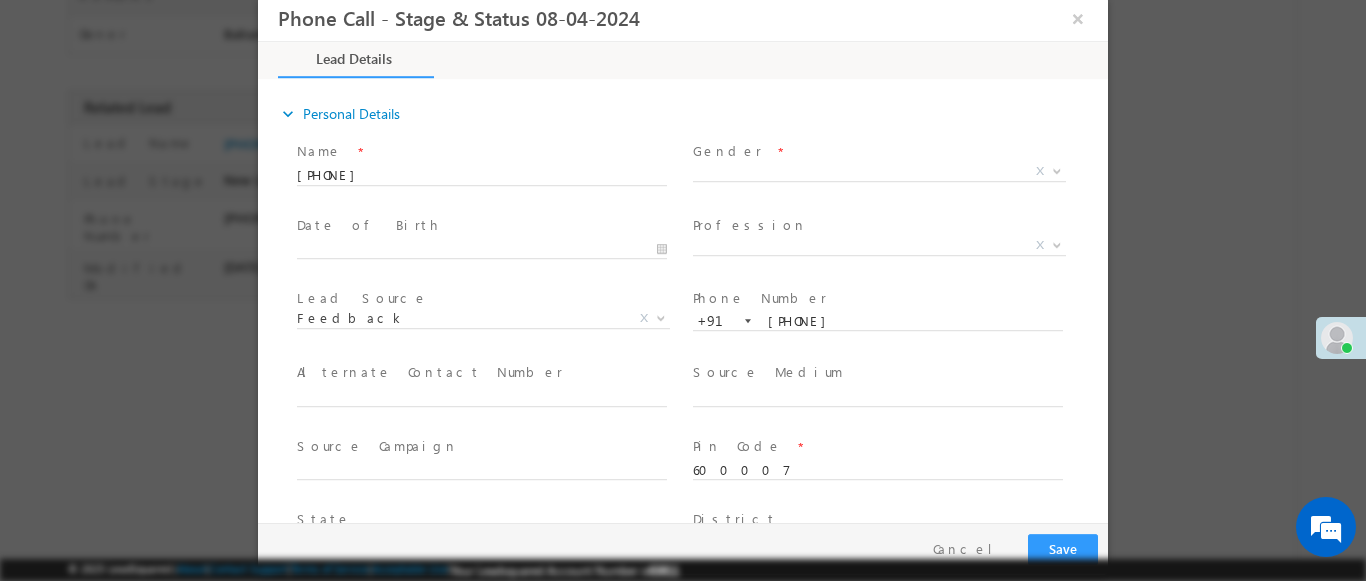 type on "[DATE] [TIME]" 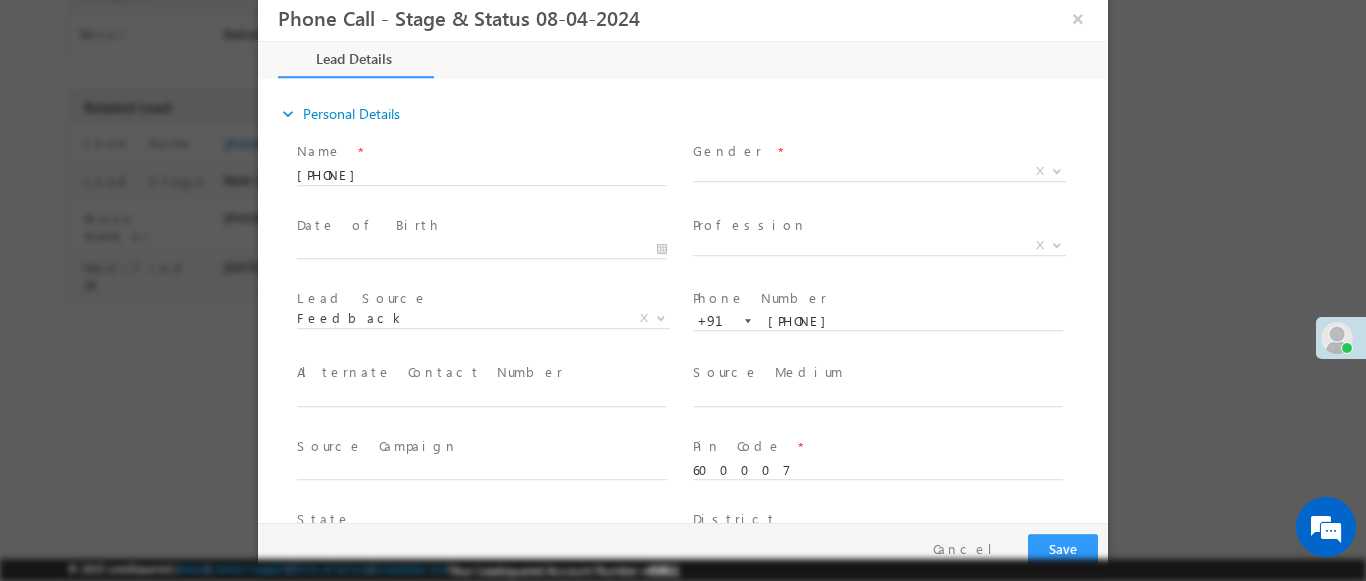 scroll, scrollTop: 0, scrollLeft: 0, axis: both 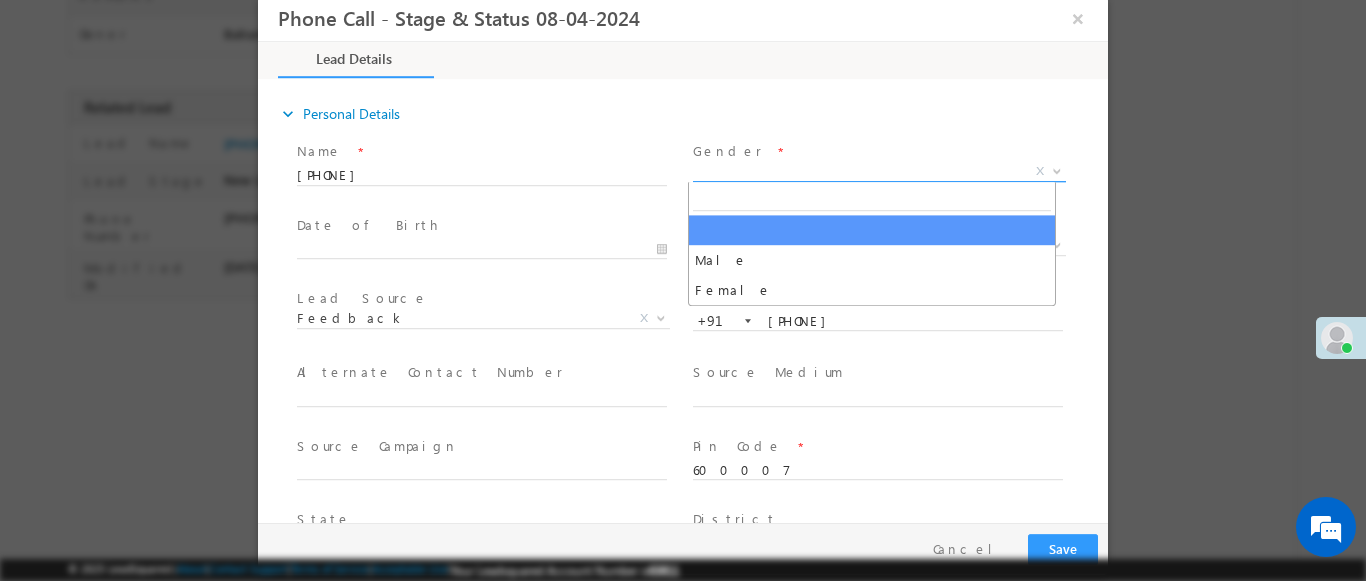 select on "Male" 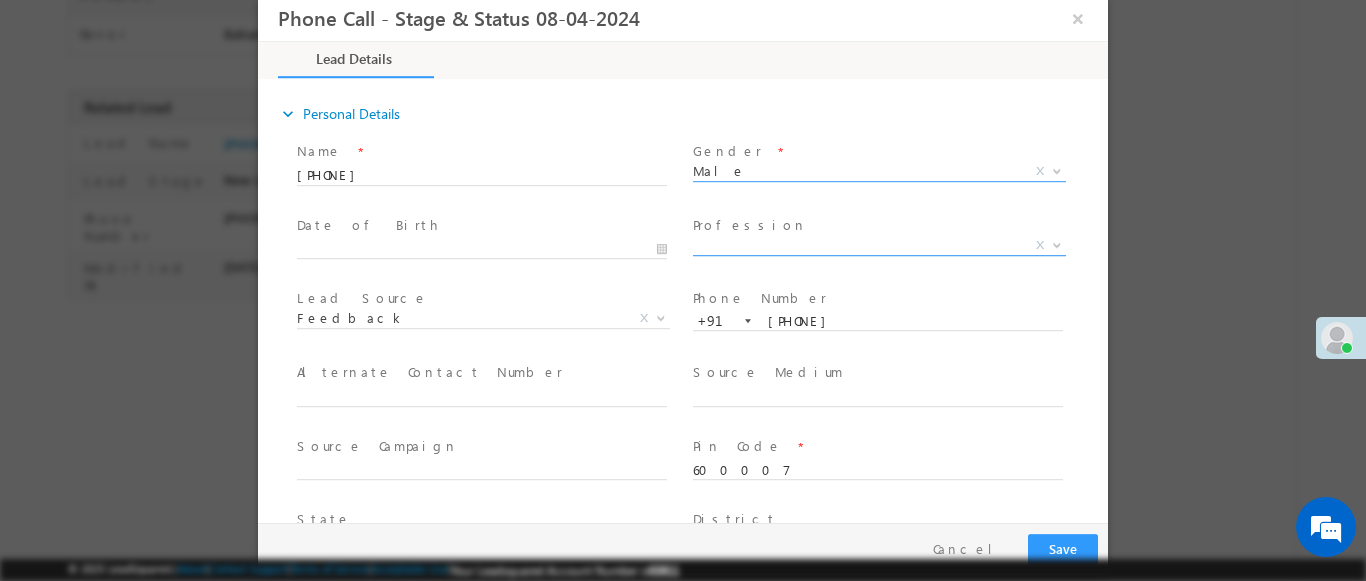 scroll, scrollTop: 665, scrollLeft: 0, axis: vertical 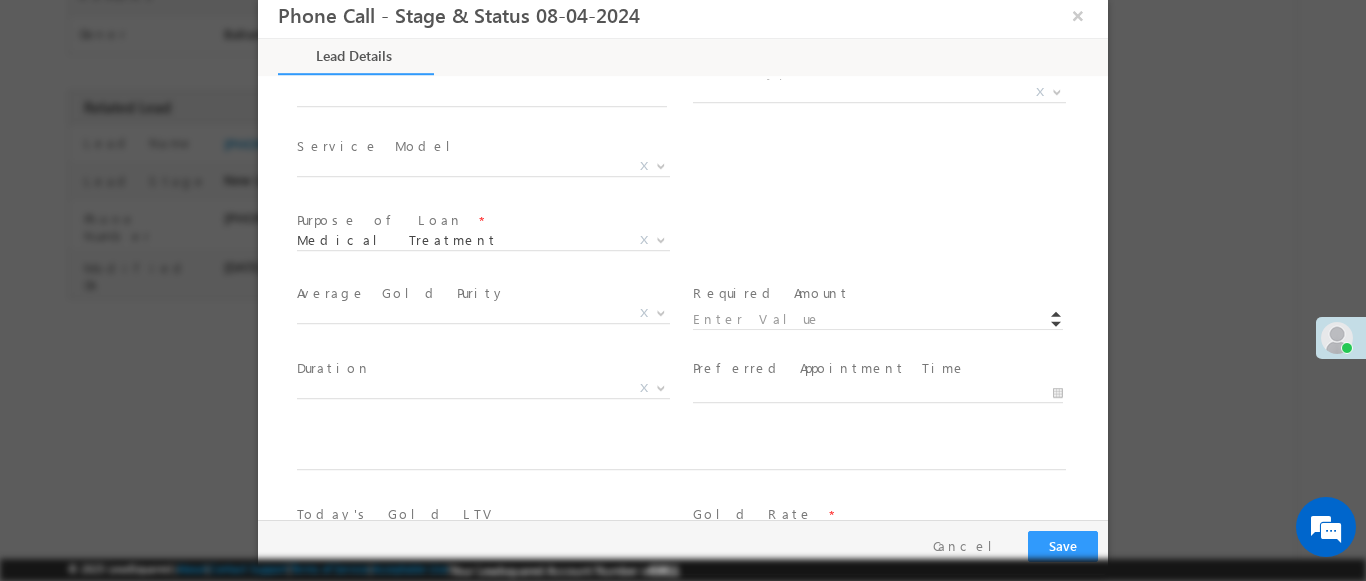 click at bounding box center (1057, 91) 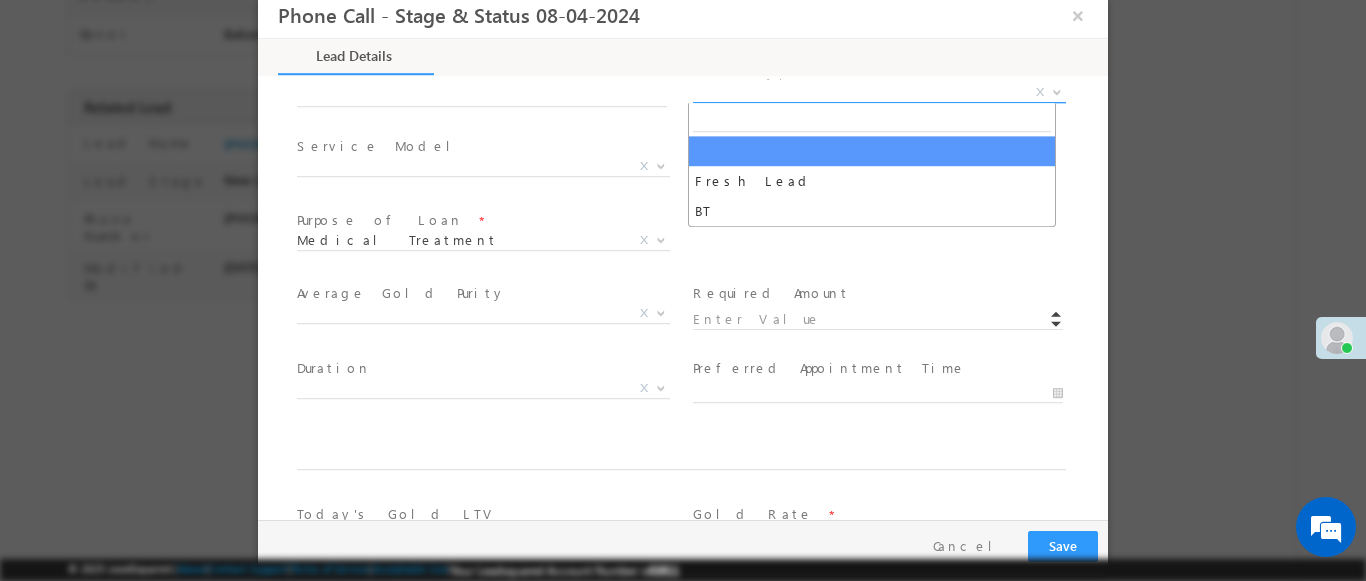 select on "Fresh Lead" 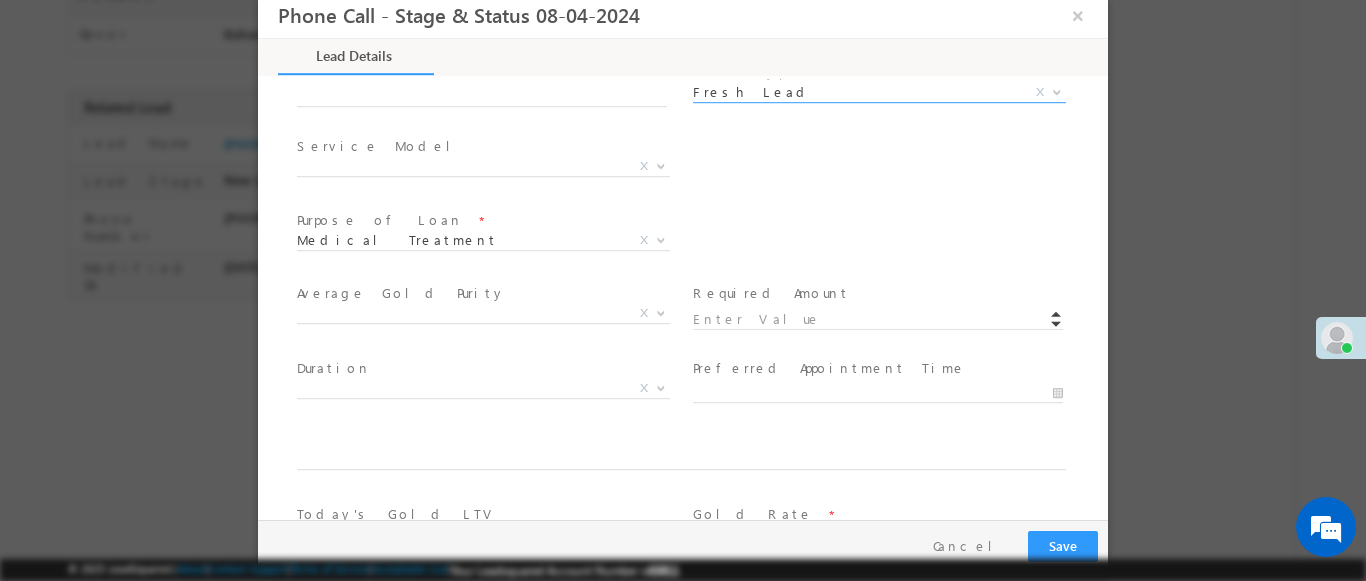 click at bounding box center (661, 165) 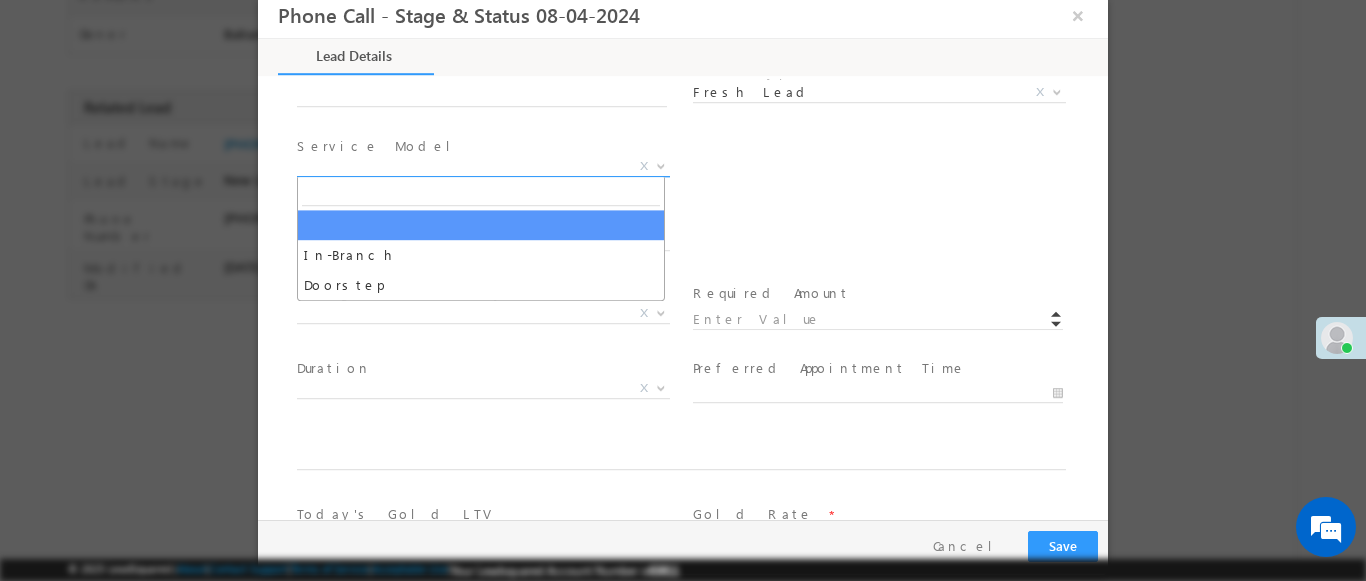 select on "In-Branch" 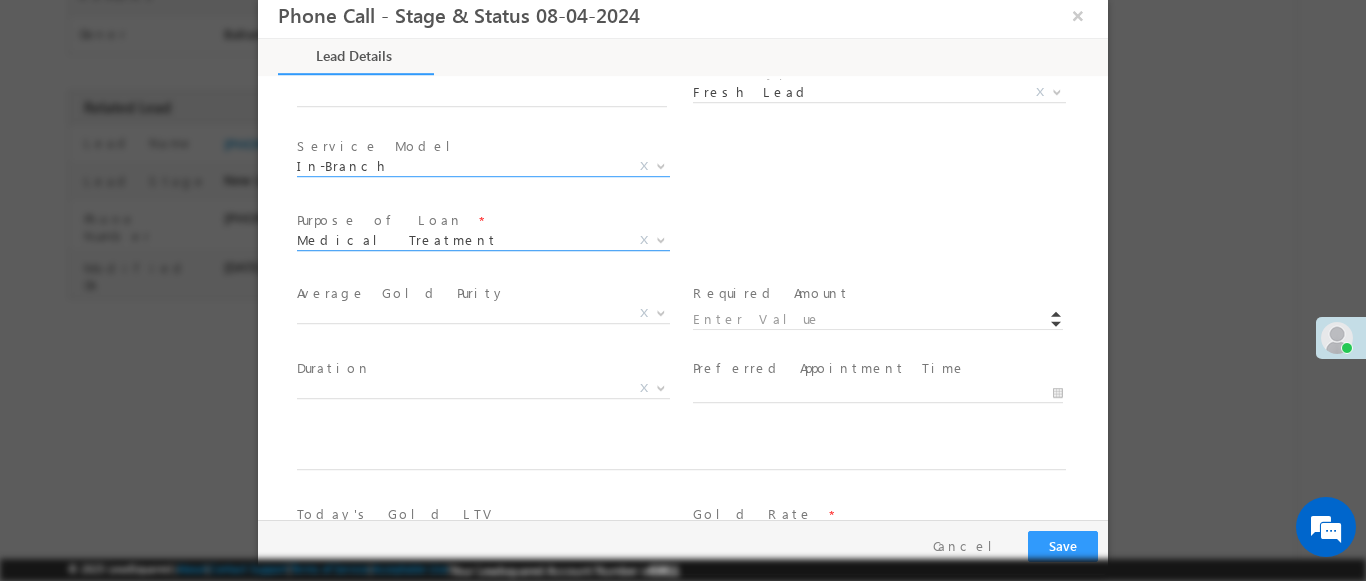 scroll, scrollTop: 1168, scrollLeft: 0, axis: vertical 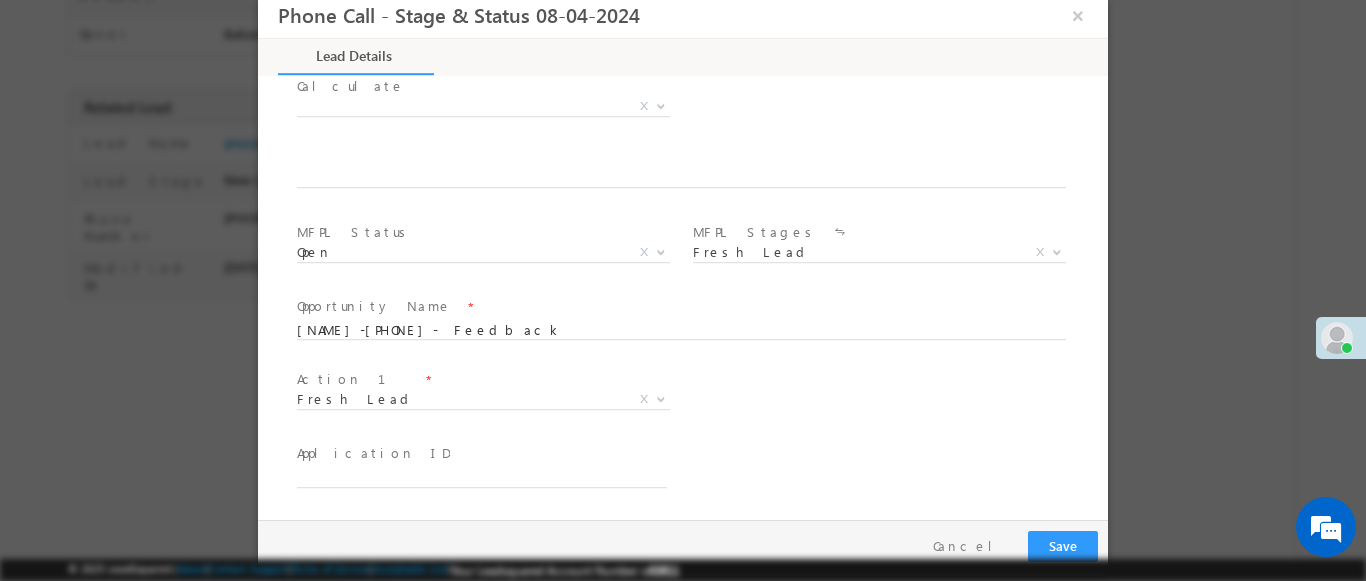 click at bounding box center [661, 398] 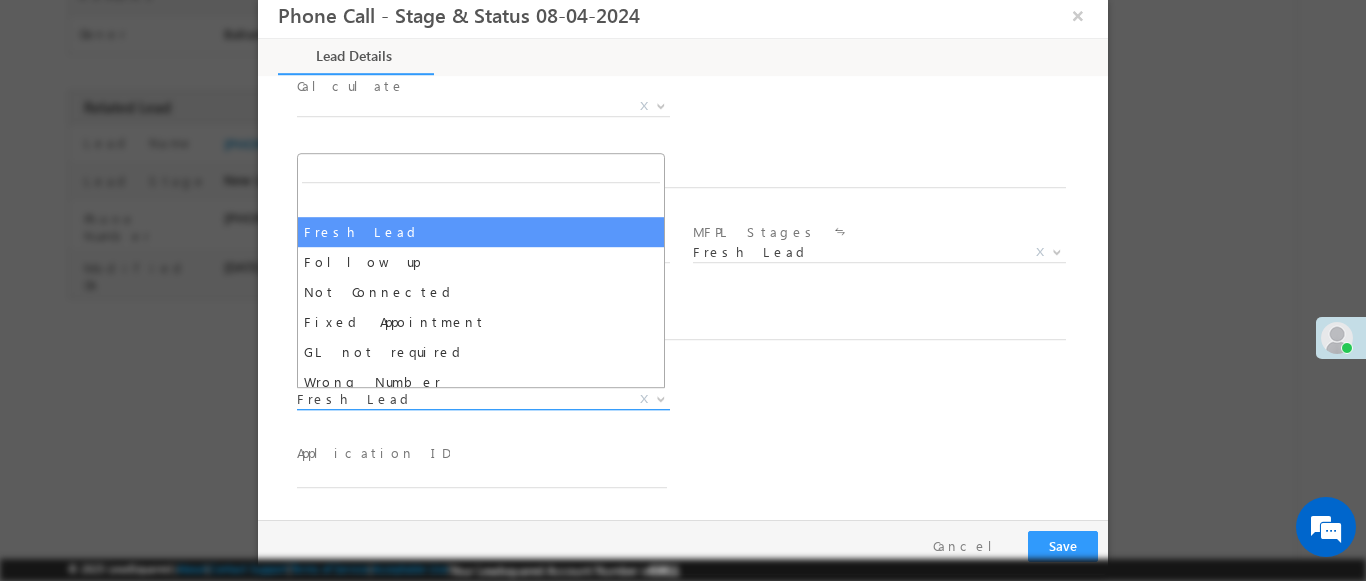 select on "Fixed Appointment" 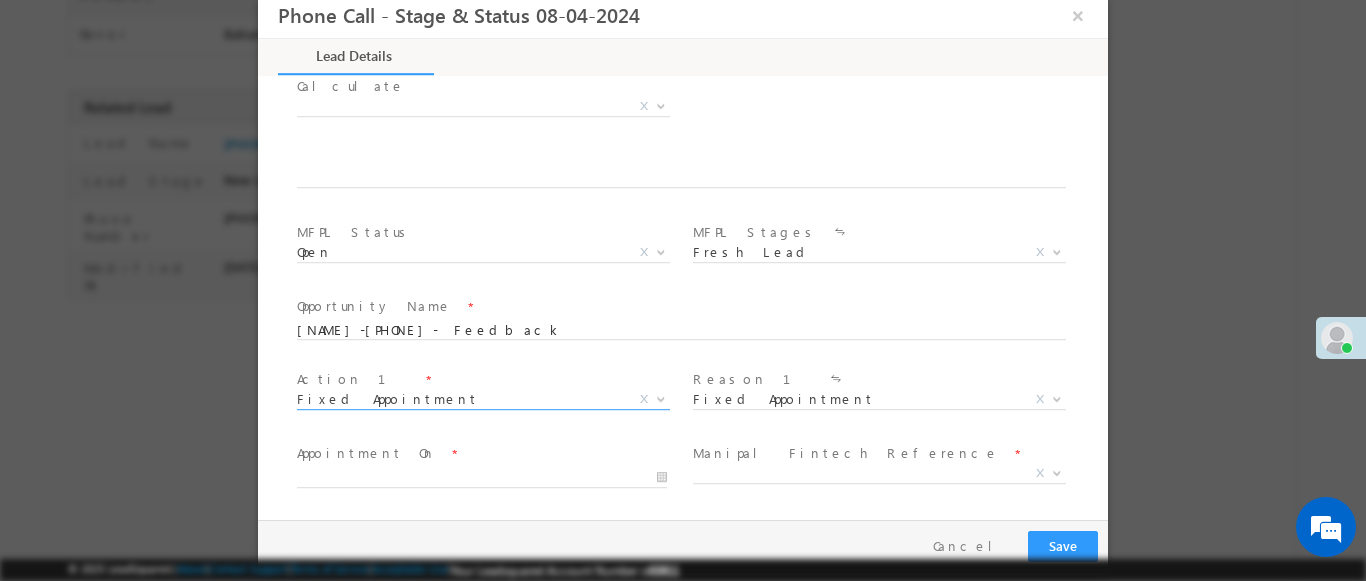 scroll, scrollTop: 3, scrollLeft: 0, axis: vertical 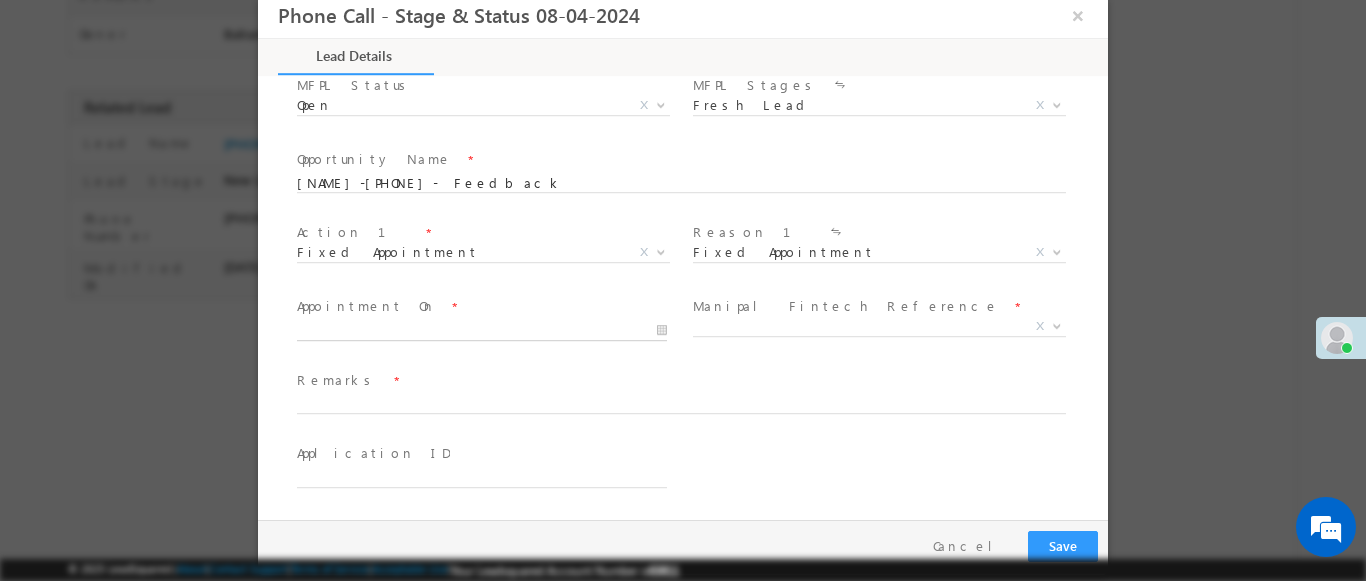 click at bounding box center [482, 331] 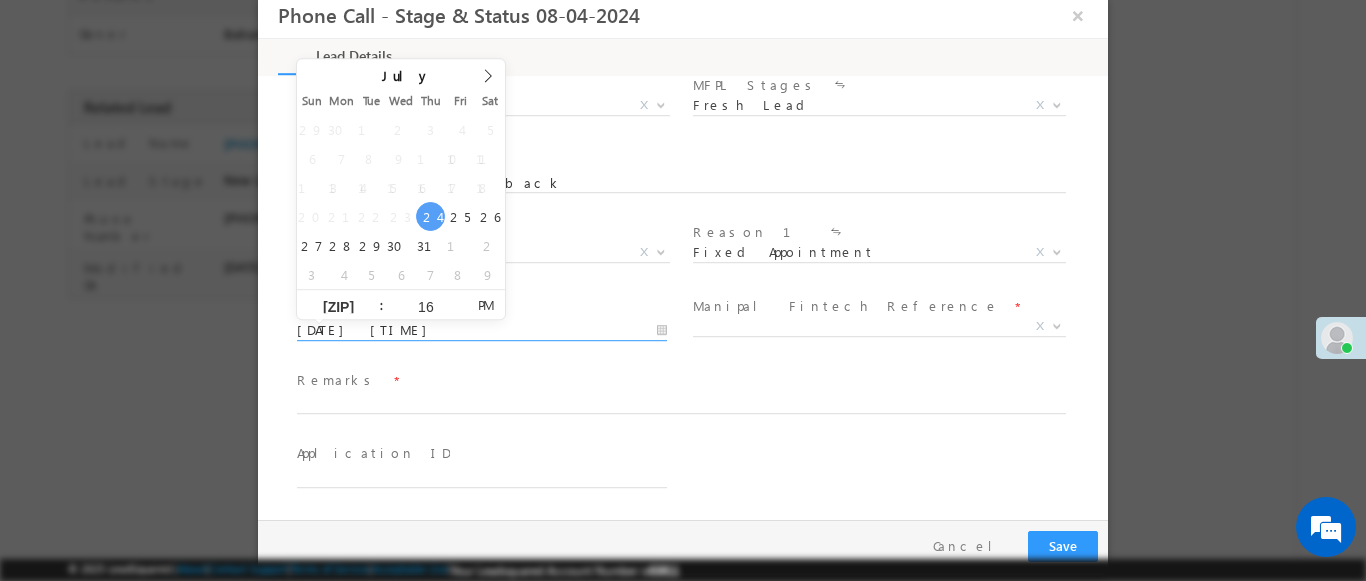 type on "[ZIP]" 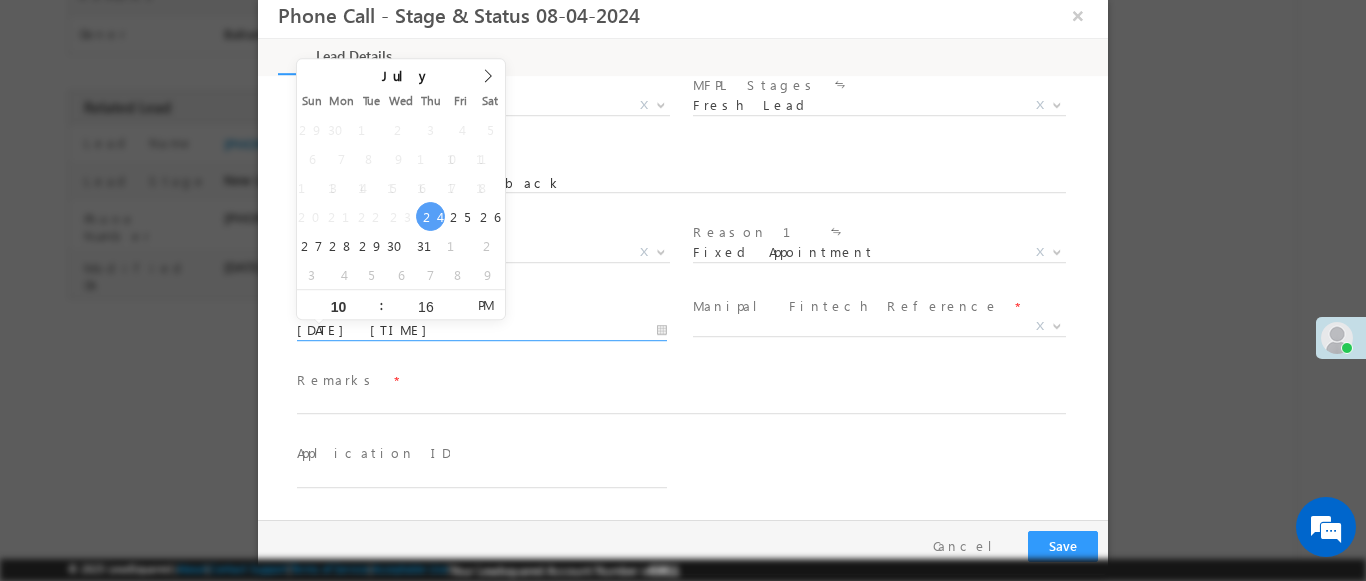 click at bounding box center (1057, 325) 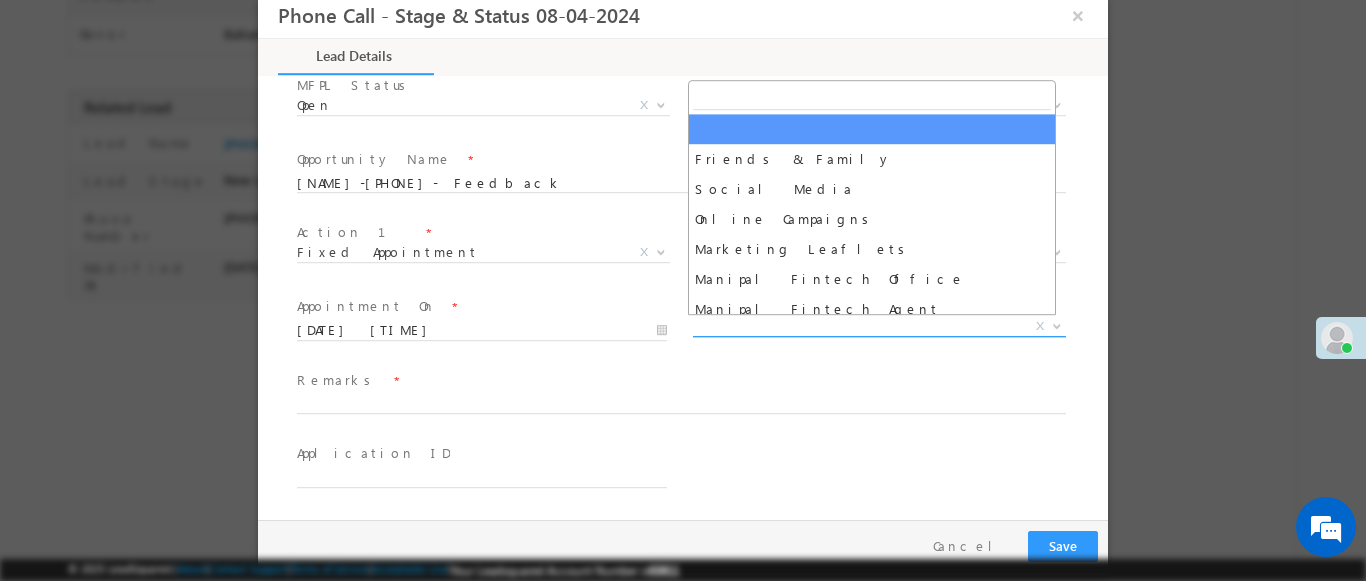 select on "Friends & Family" 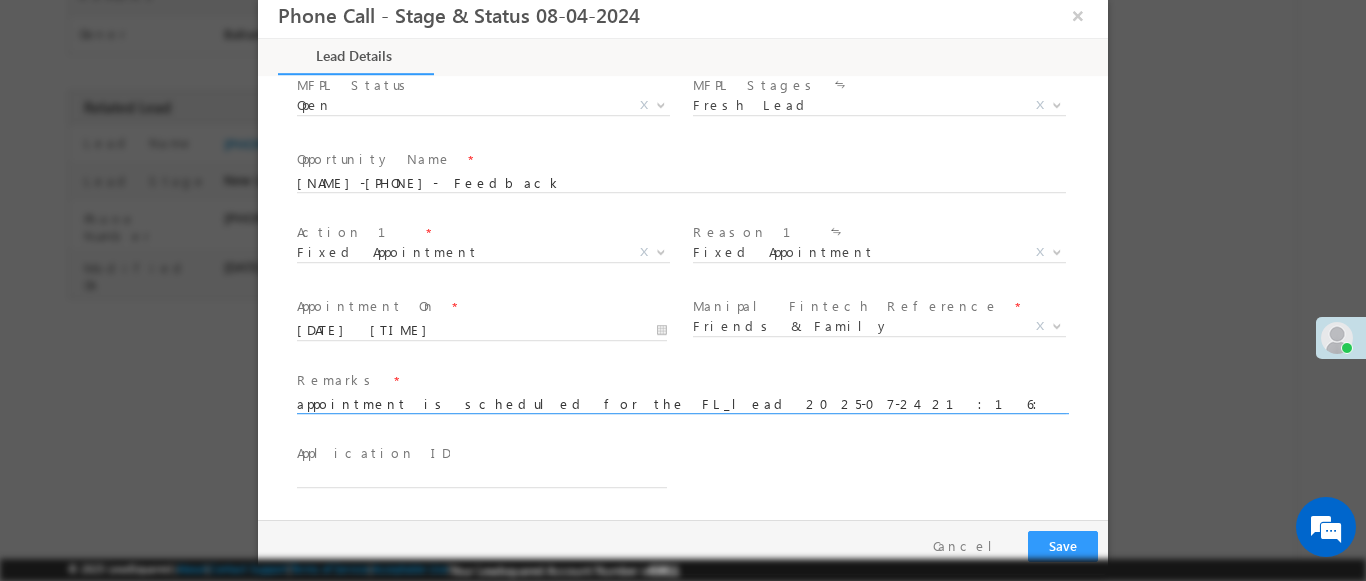 type on "appointment is scheduled for the FL_lead 2025-07-24 21:16:32" 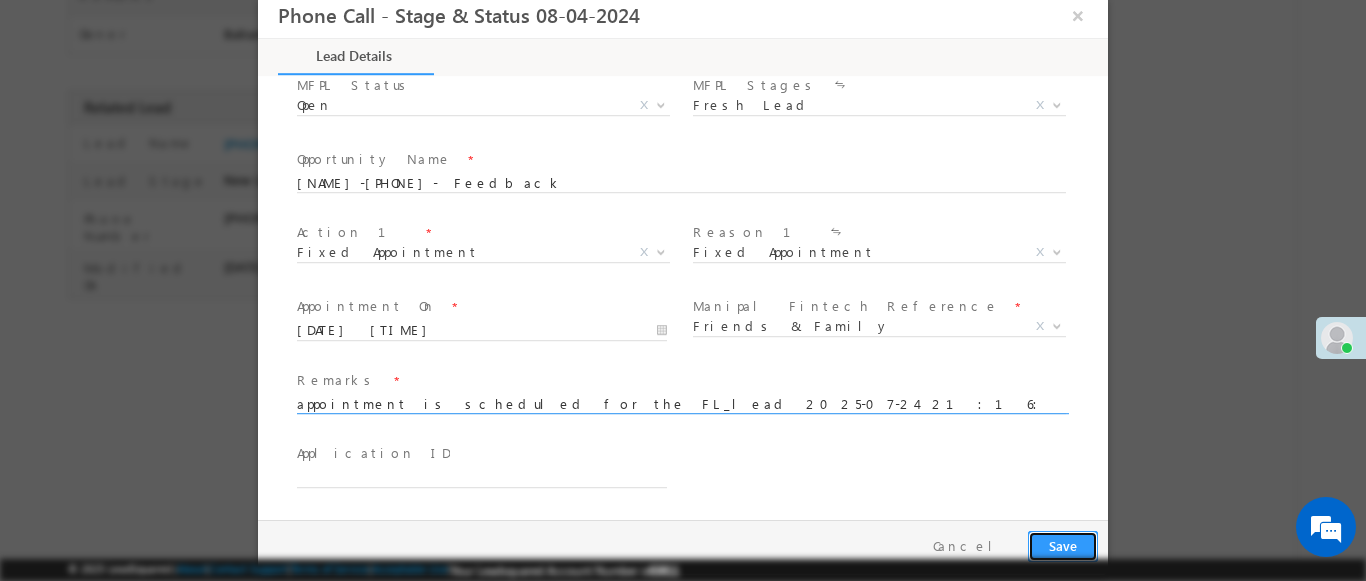 click on "Save" at bounding box center [1063, 546] 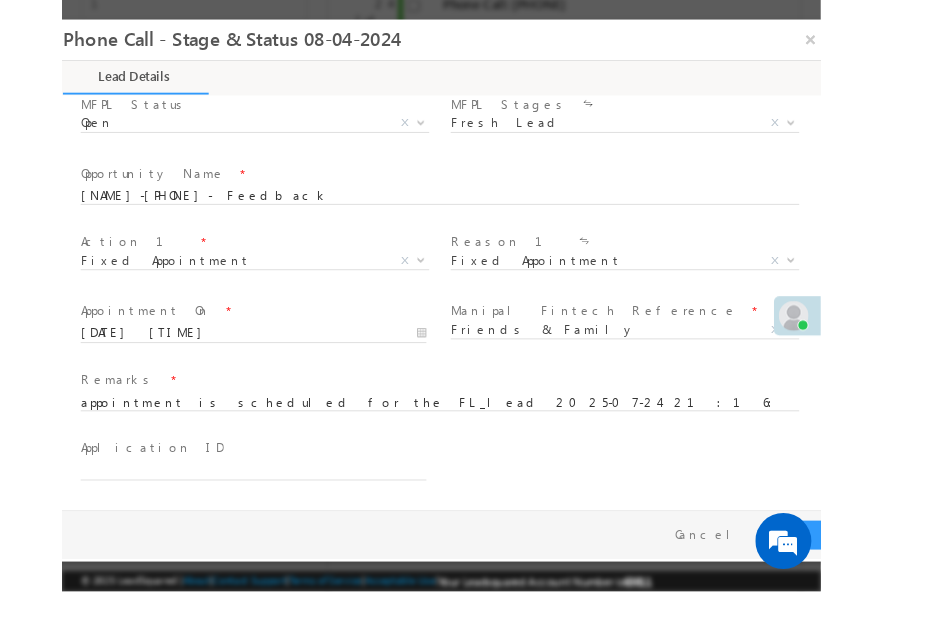 scroll, scrollTop: 342, scrollLeft: 0, axis: vertical 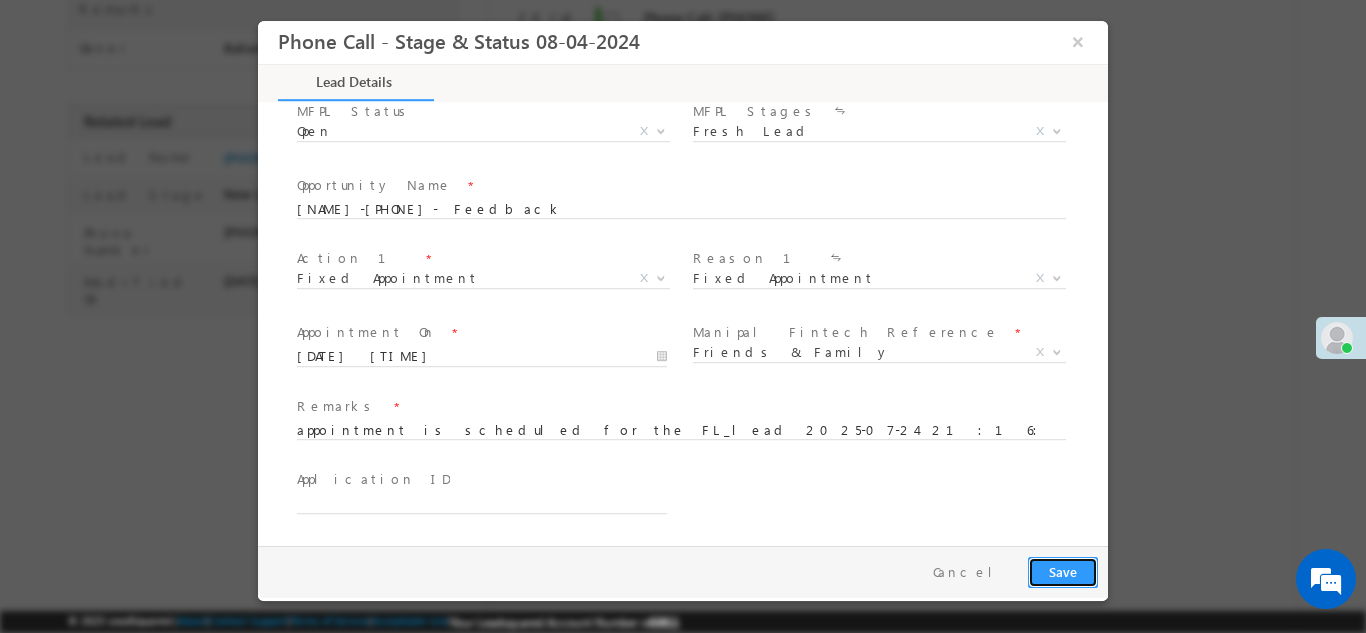 click on "Save" at bounding box center [1063, 571] 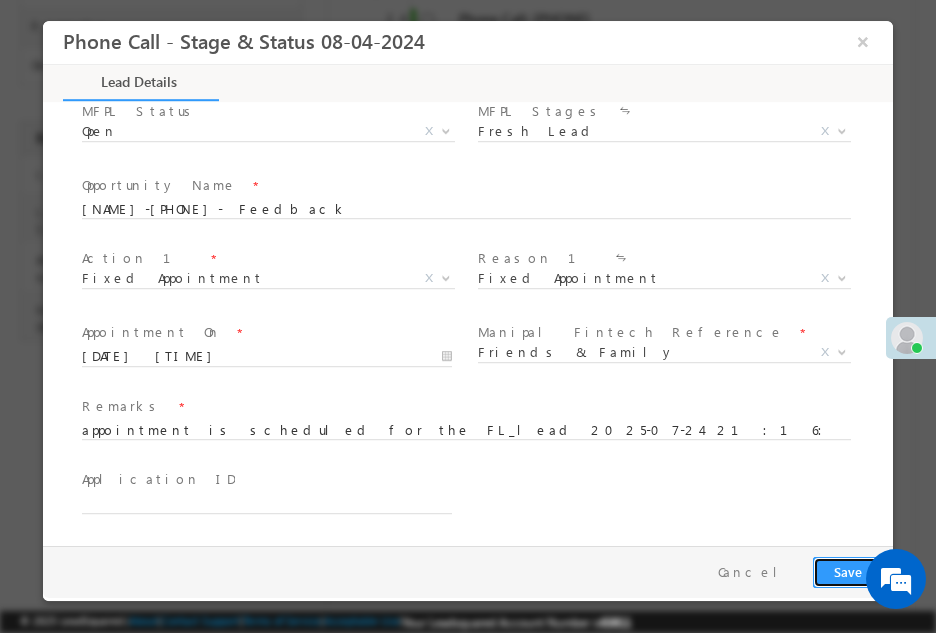 click on "Save" at bounding box center [848, 571] 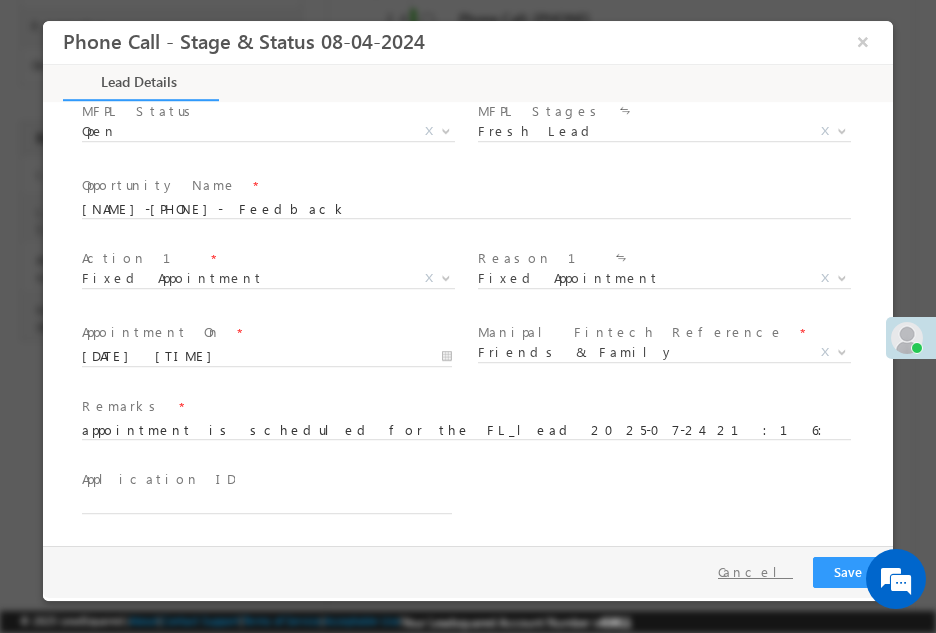 click on "Cancel" at bounding box center (755, 571) 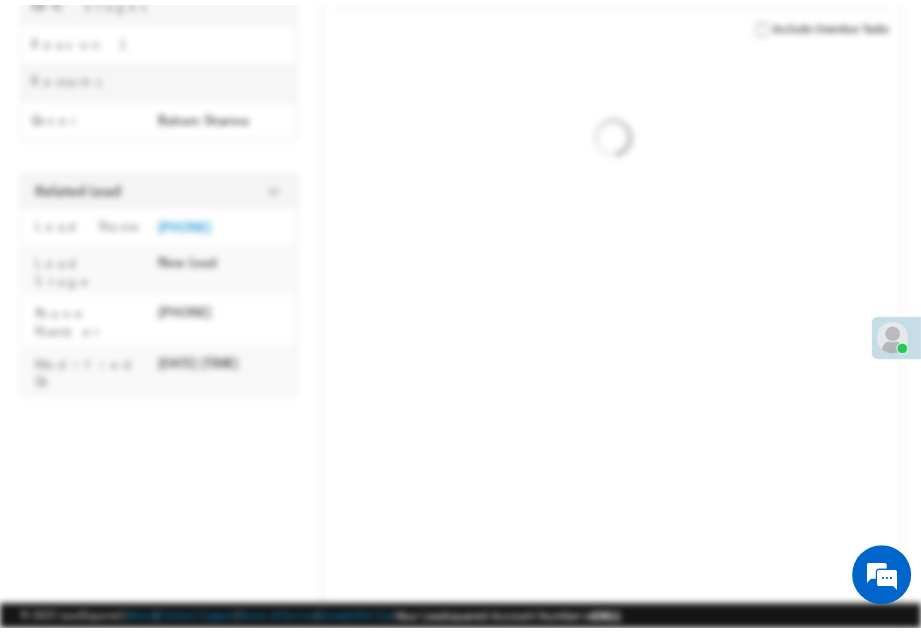 scroll, scrollTop: 395, scrollLeft: 0, axis: vertical 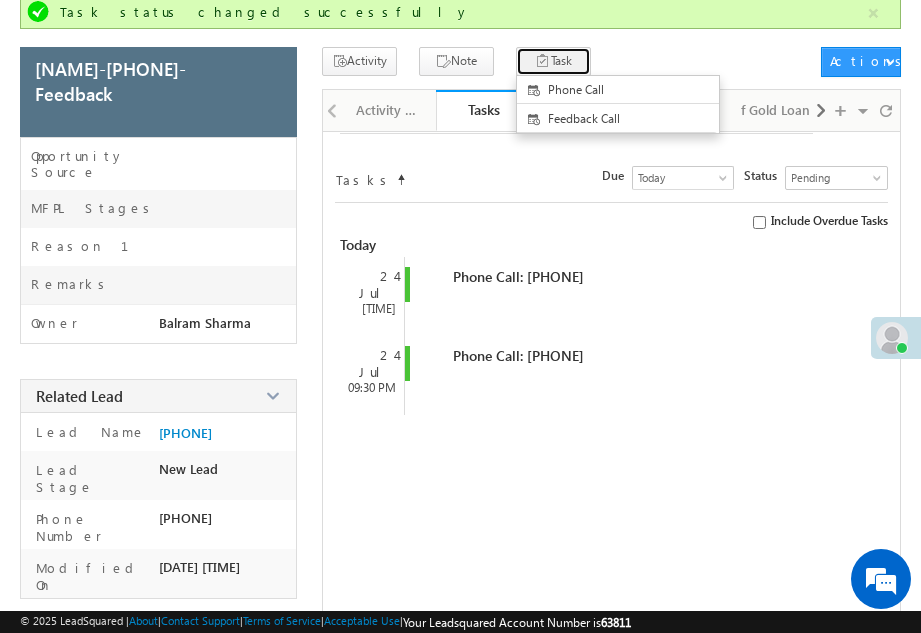 click on "Task" at bounding box center [553, 61] 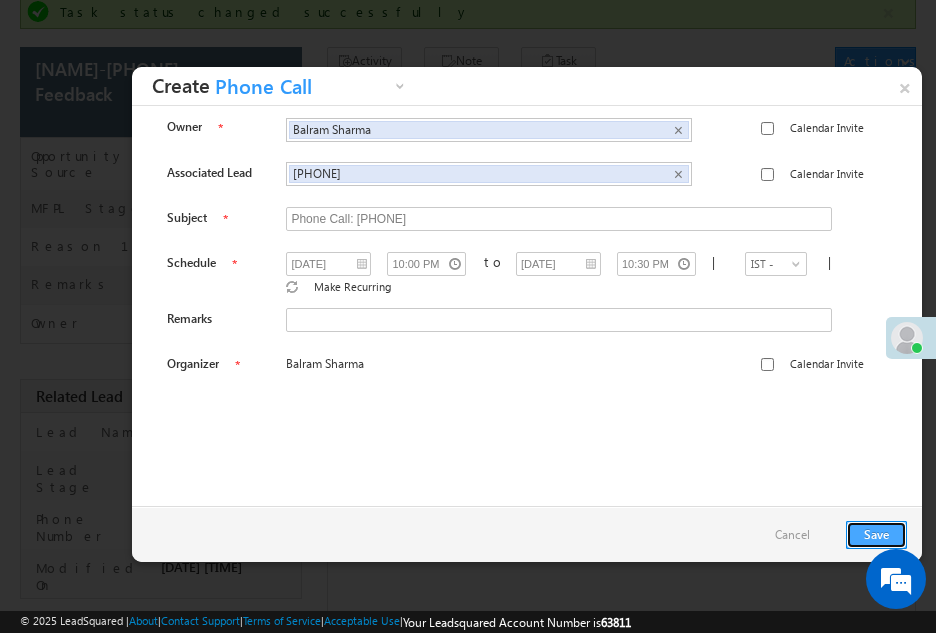 click on "Save" at bounding box center [876, 535] 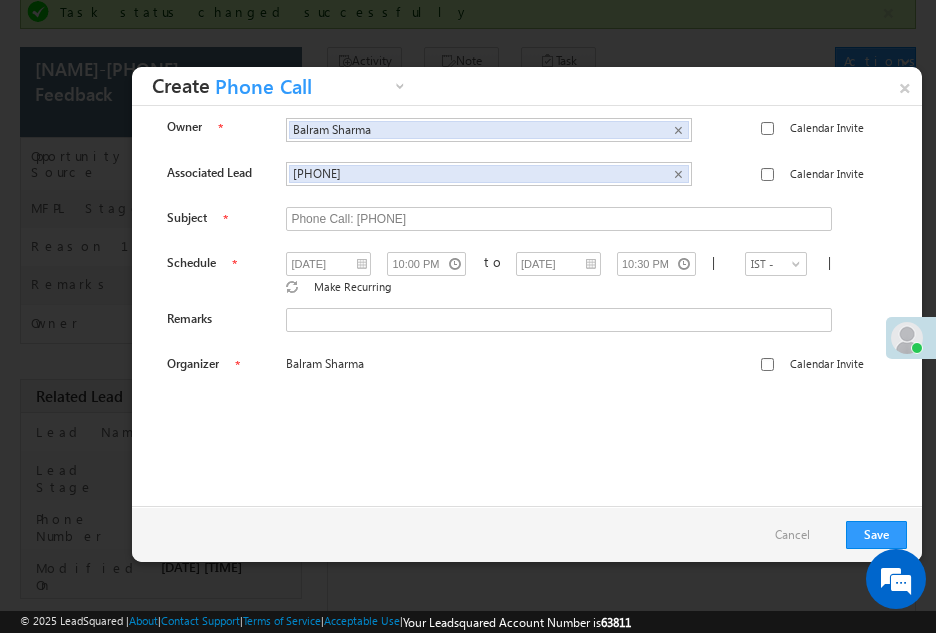 click on "Cancel" at bounding box center (802, 534) 